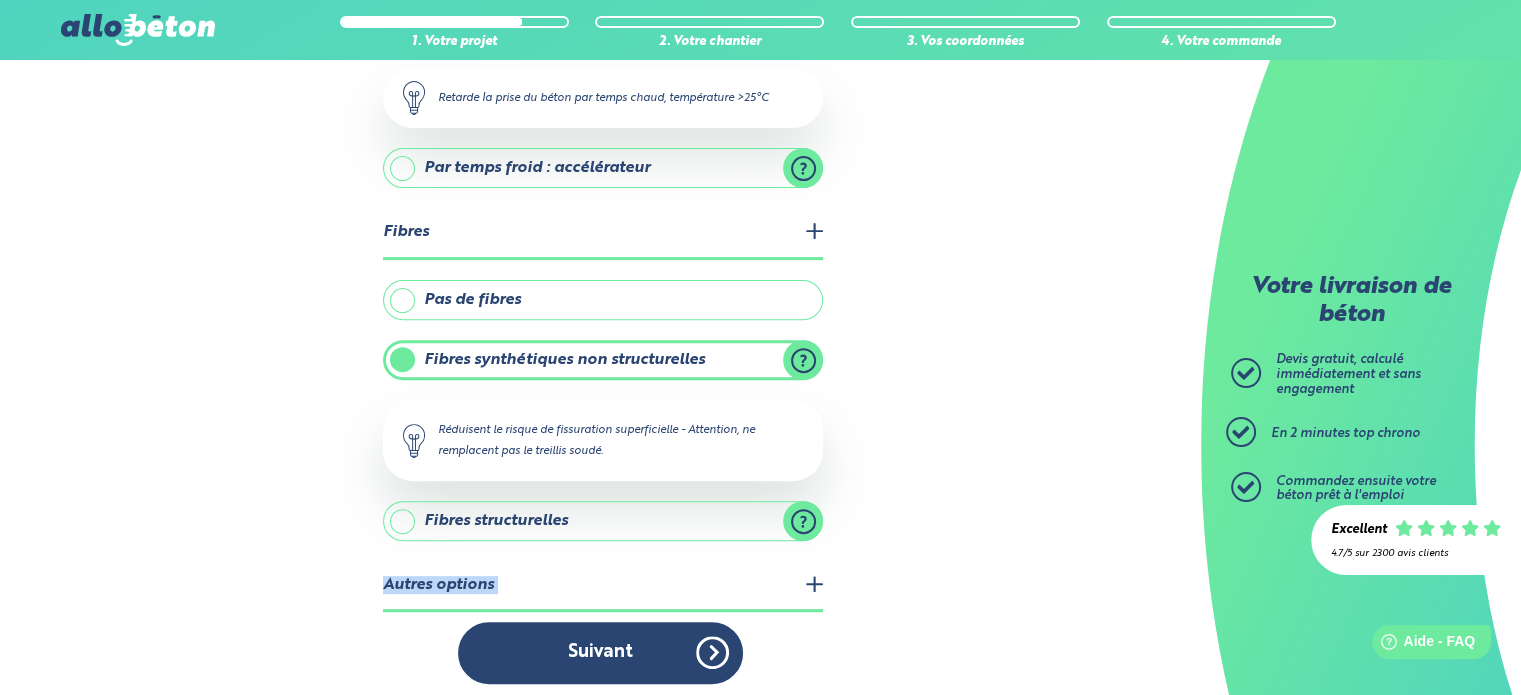 scroll, scrollTop: 0, scrollLeft: 0, axis: both 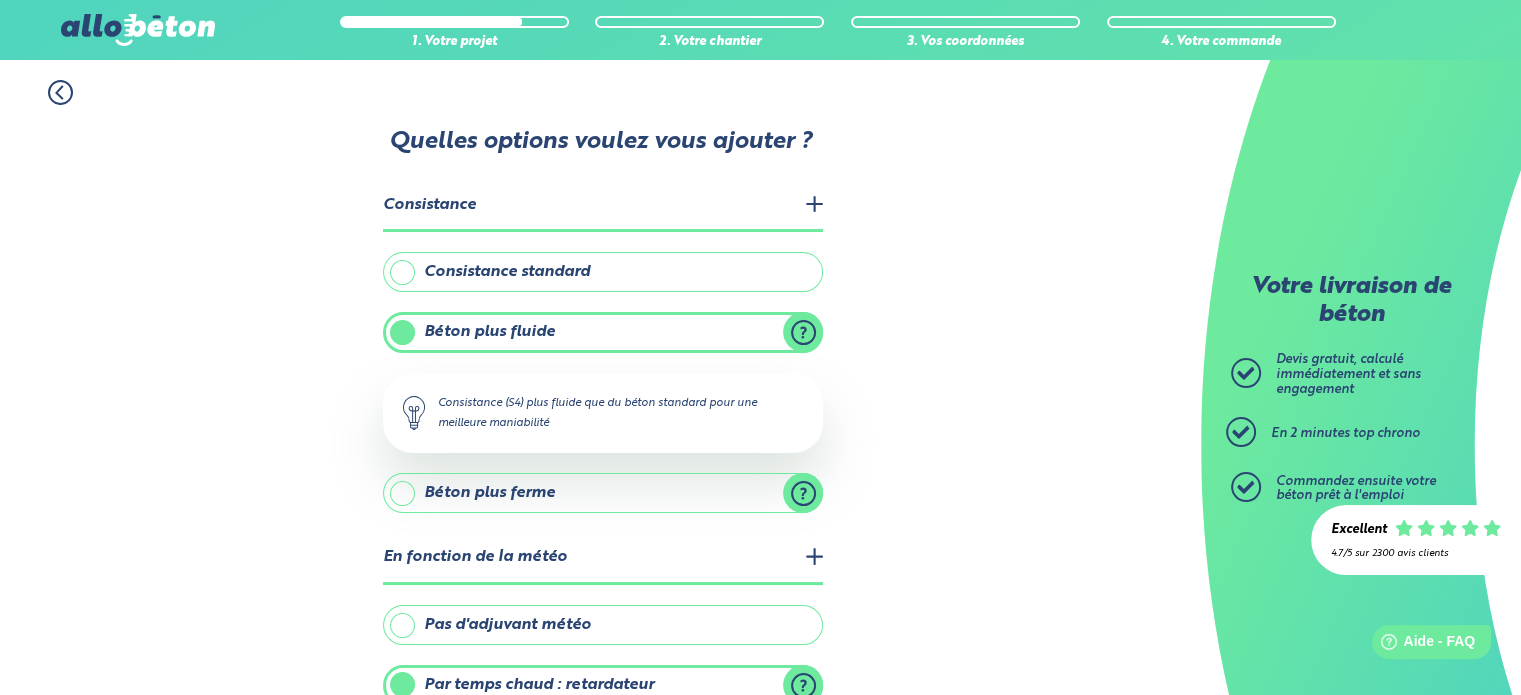 click on "Consistance standard" at bounding box center (603, 272) 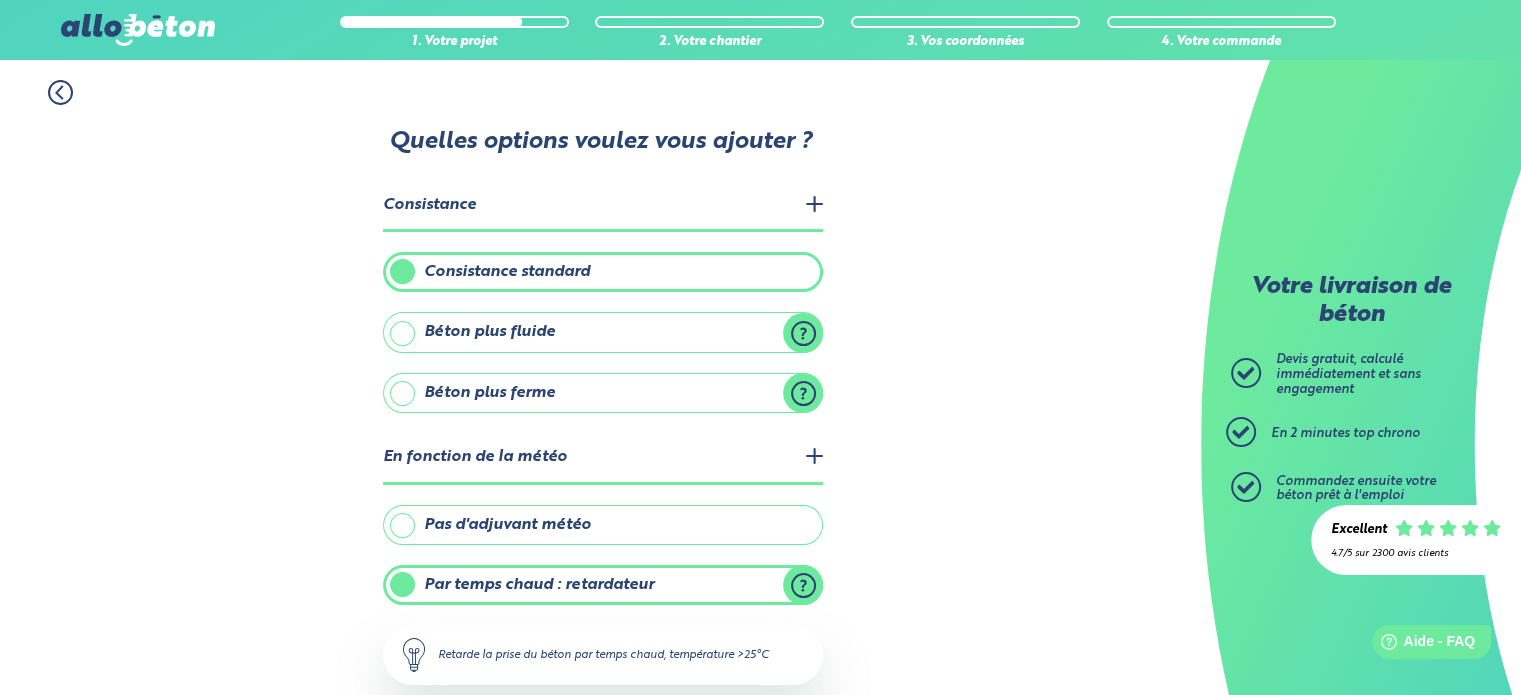 click on "Béton plus fluide" at bounding box center (603, 332) 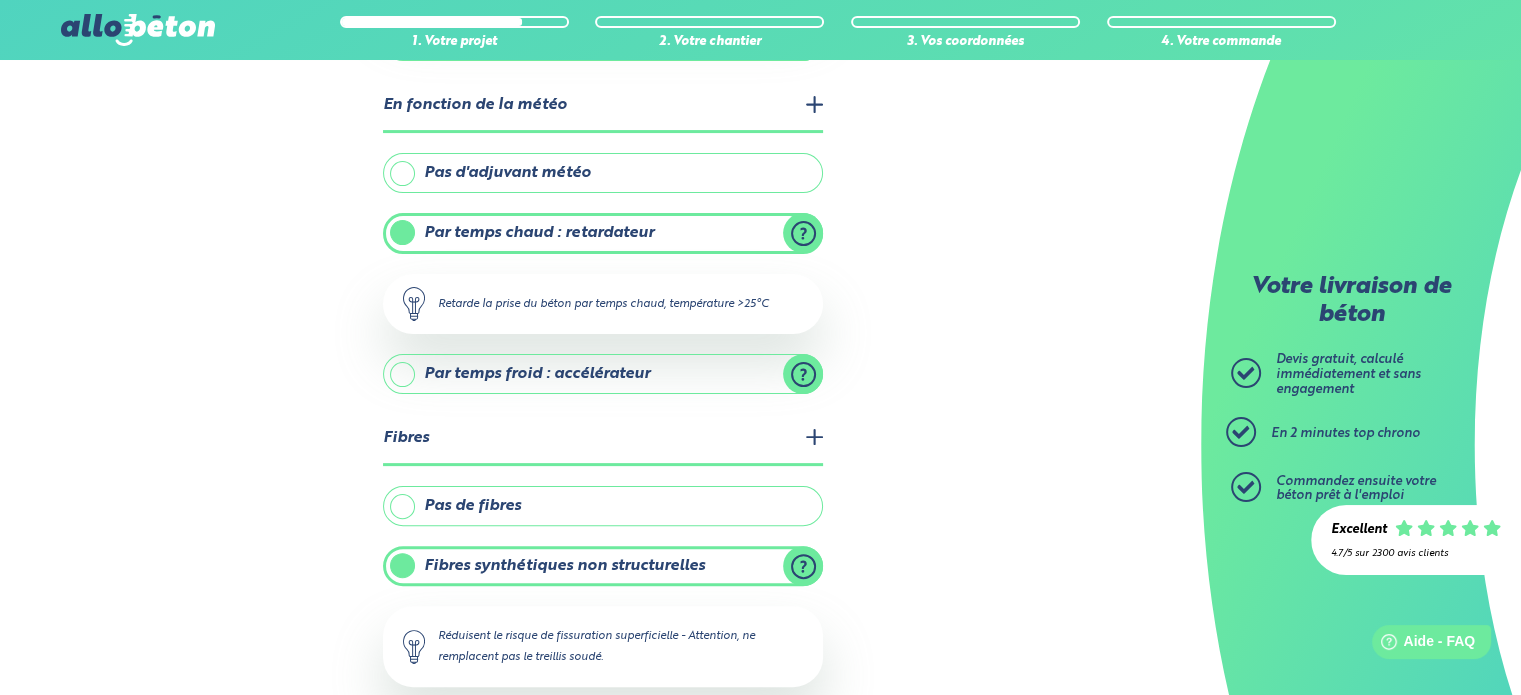 scroll, scrollTop: 500, scrollLeft: 0, axis: vertical 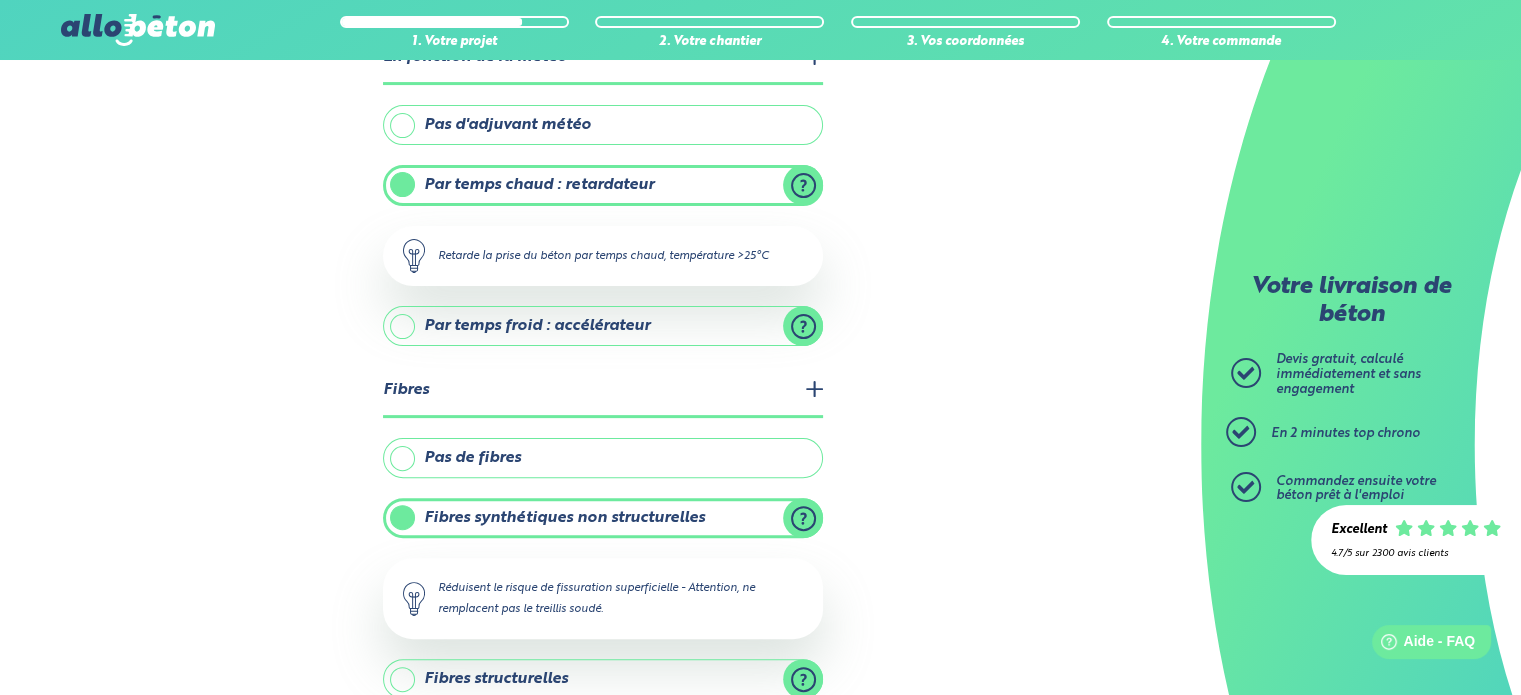 click on "Pas d'adjuvant météo" at bounding box center (603, 125) 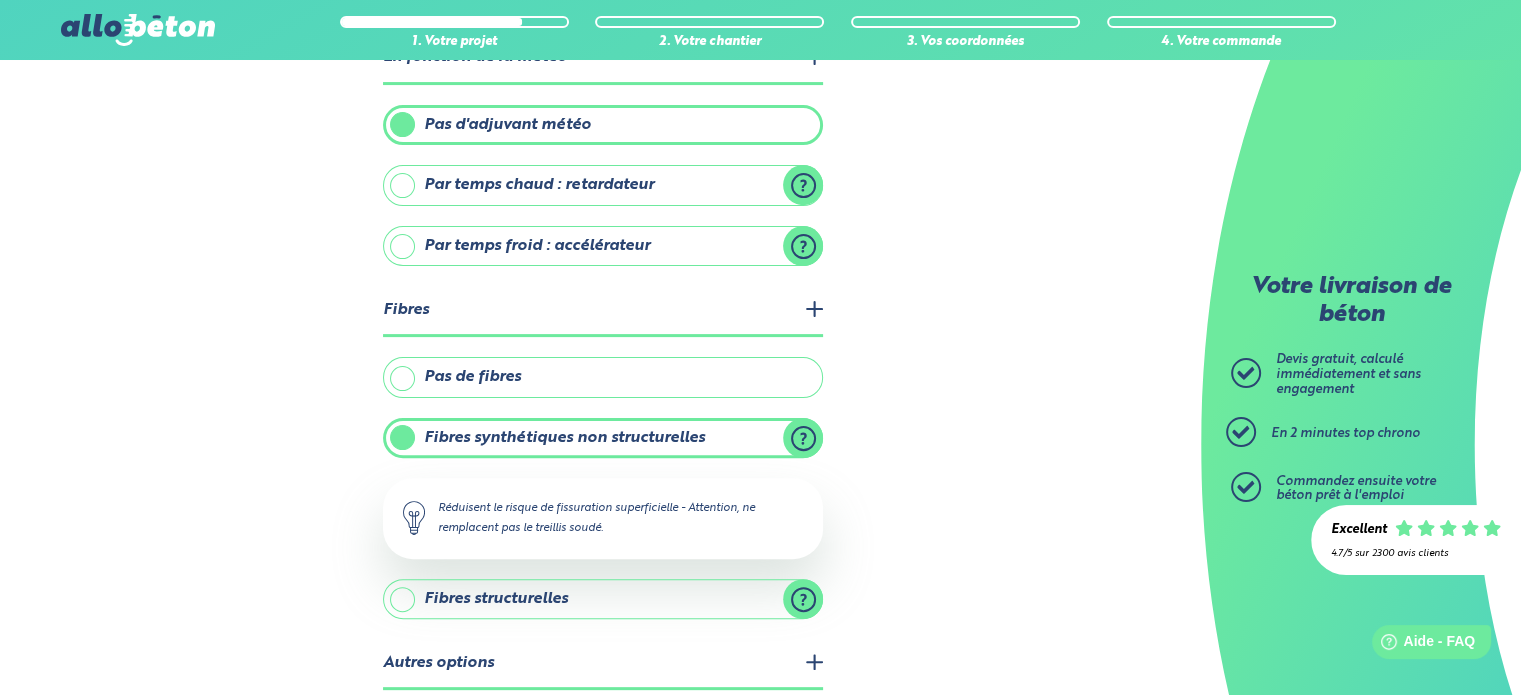click on "Par temps froid : accélérateur" at bounding box center (603, 246) 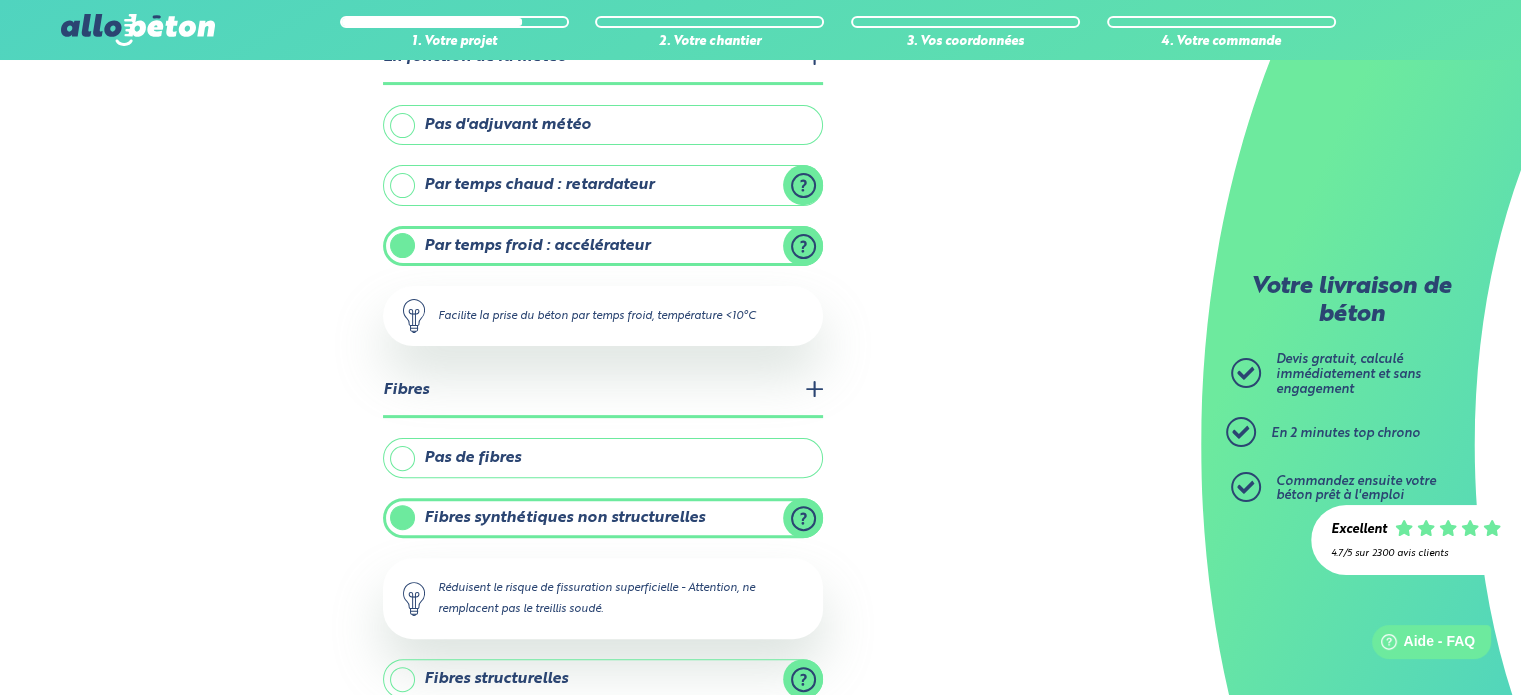 click on "Par temps chaud : retardateur" at bounding box center (603, 185) 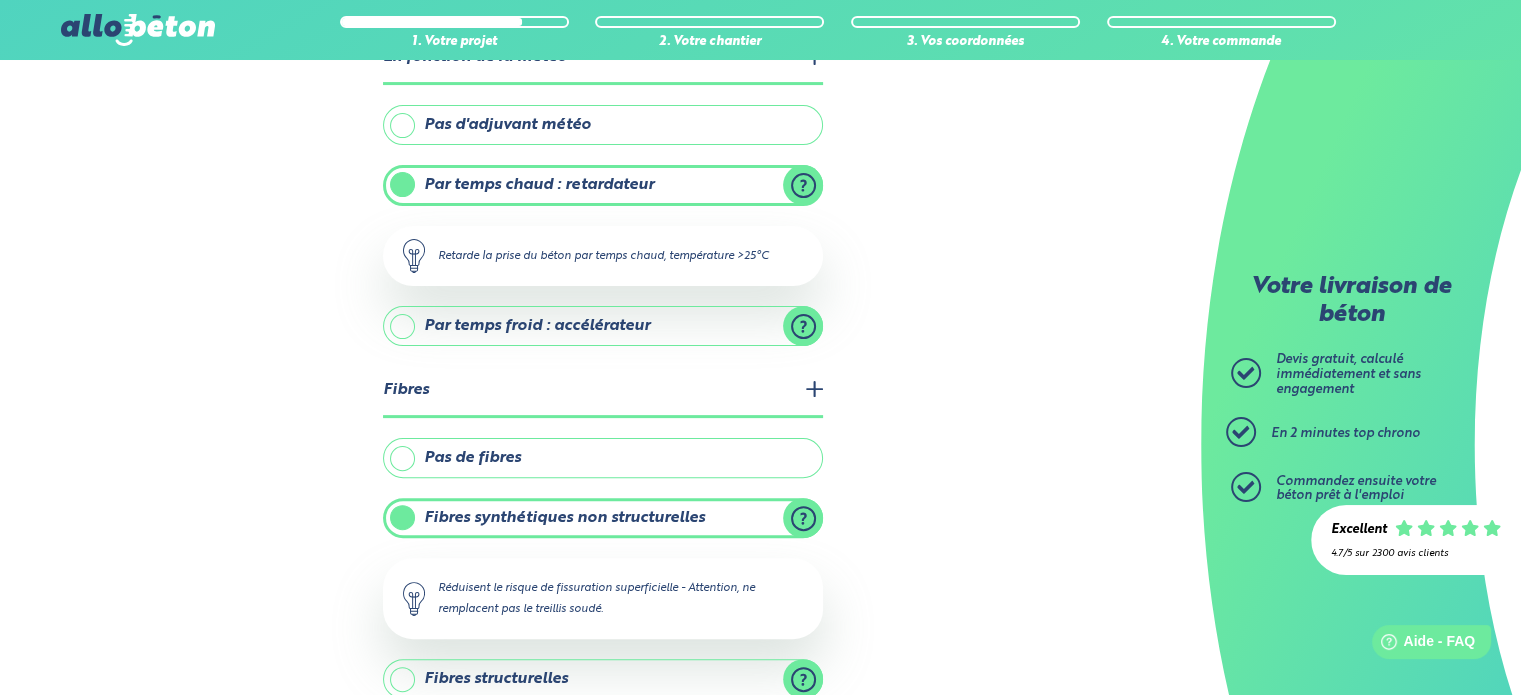 click on "Pas d'adjuvant météo" at bounding box center (603, 125) 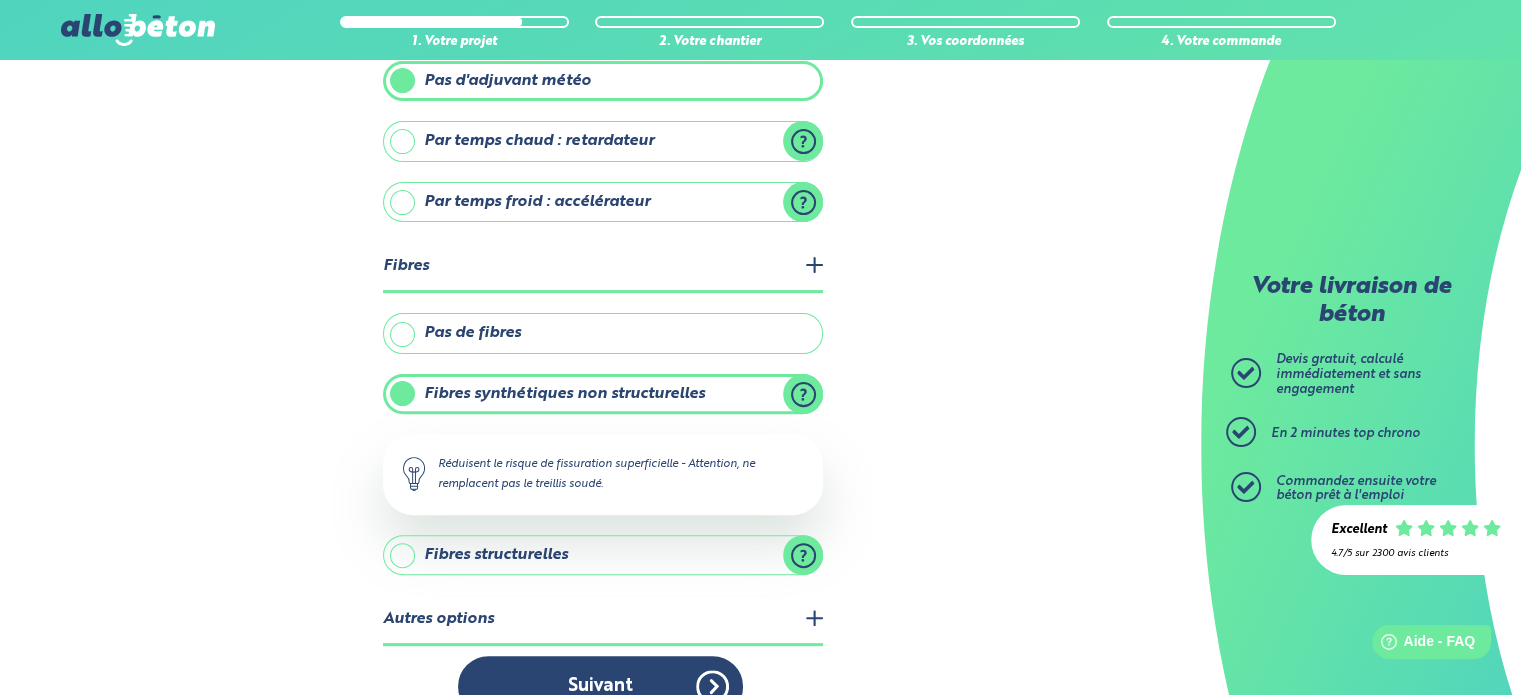 scroll, scrollTop: 578, scrollLeft: 0, axis: vertical 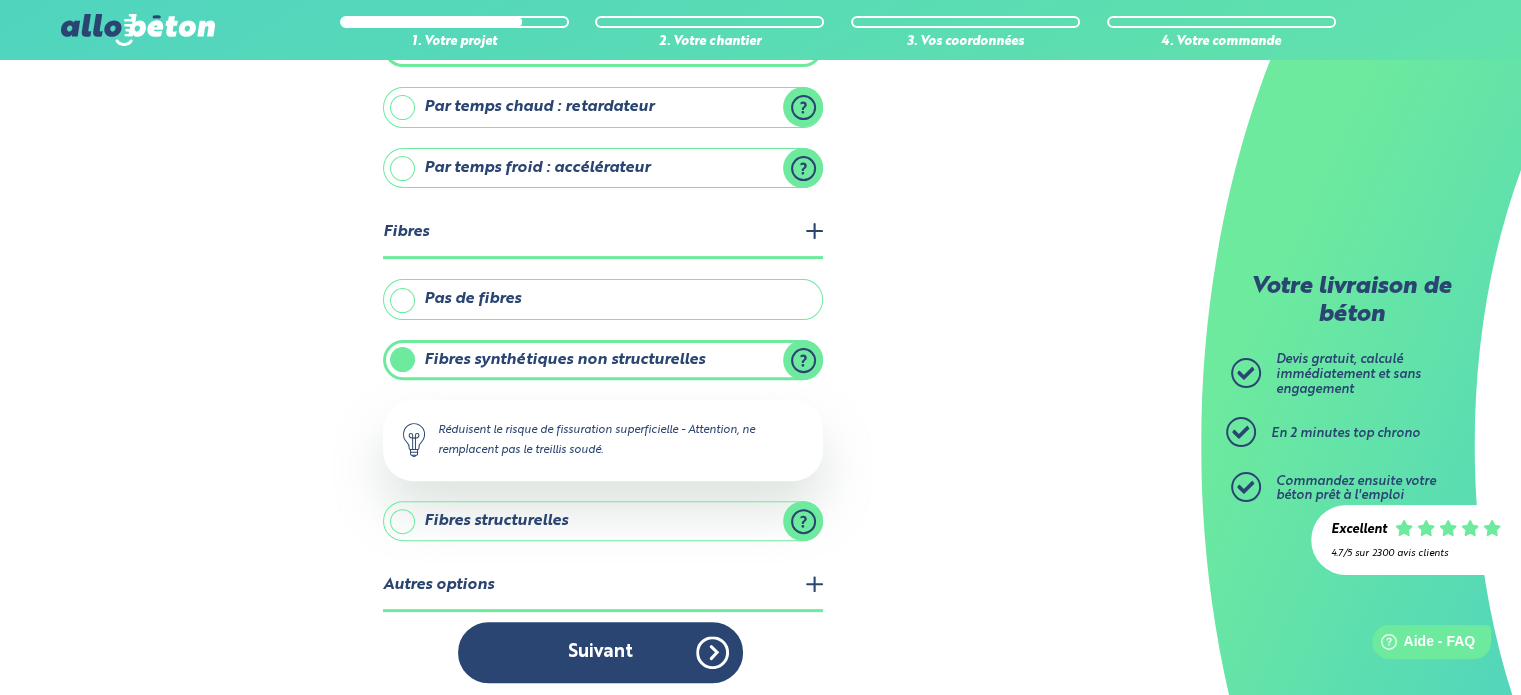 click on "Fibres structurelles" at bounding box center [603, 521] 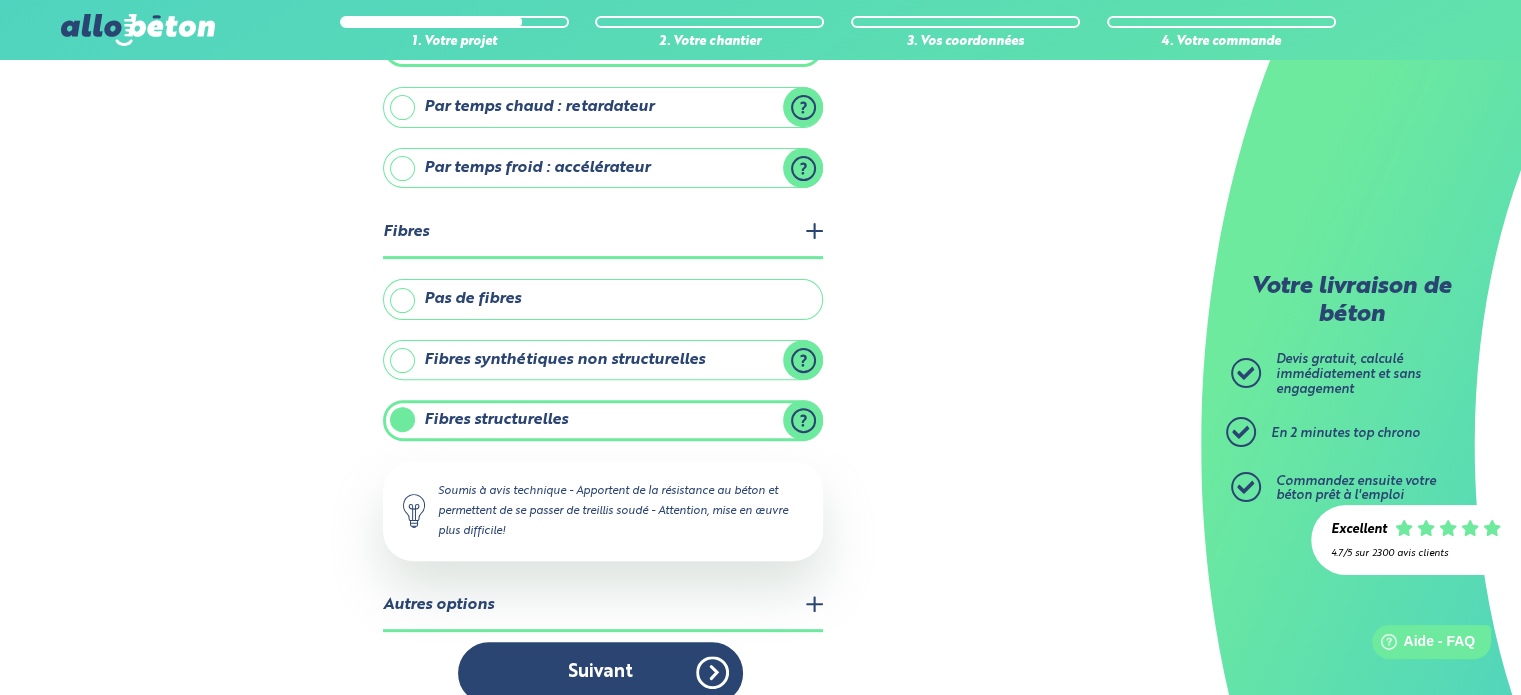 click on "Fibres synthétiques non structurelles" at bounding box center [603, 360] 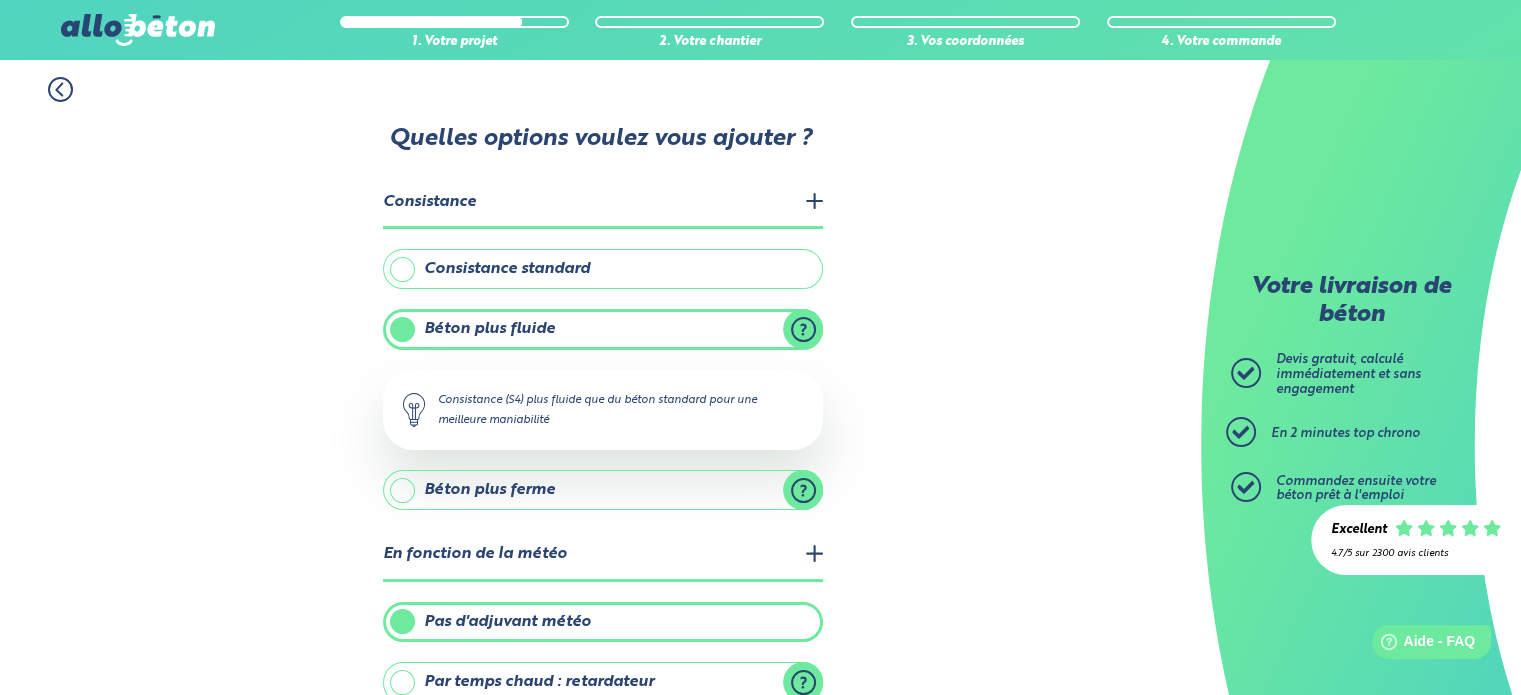scroll, scrollTop: 0, scrollLeft: 0, axis: both 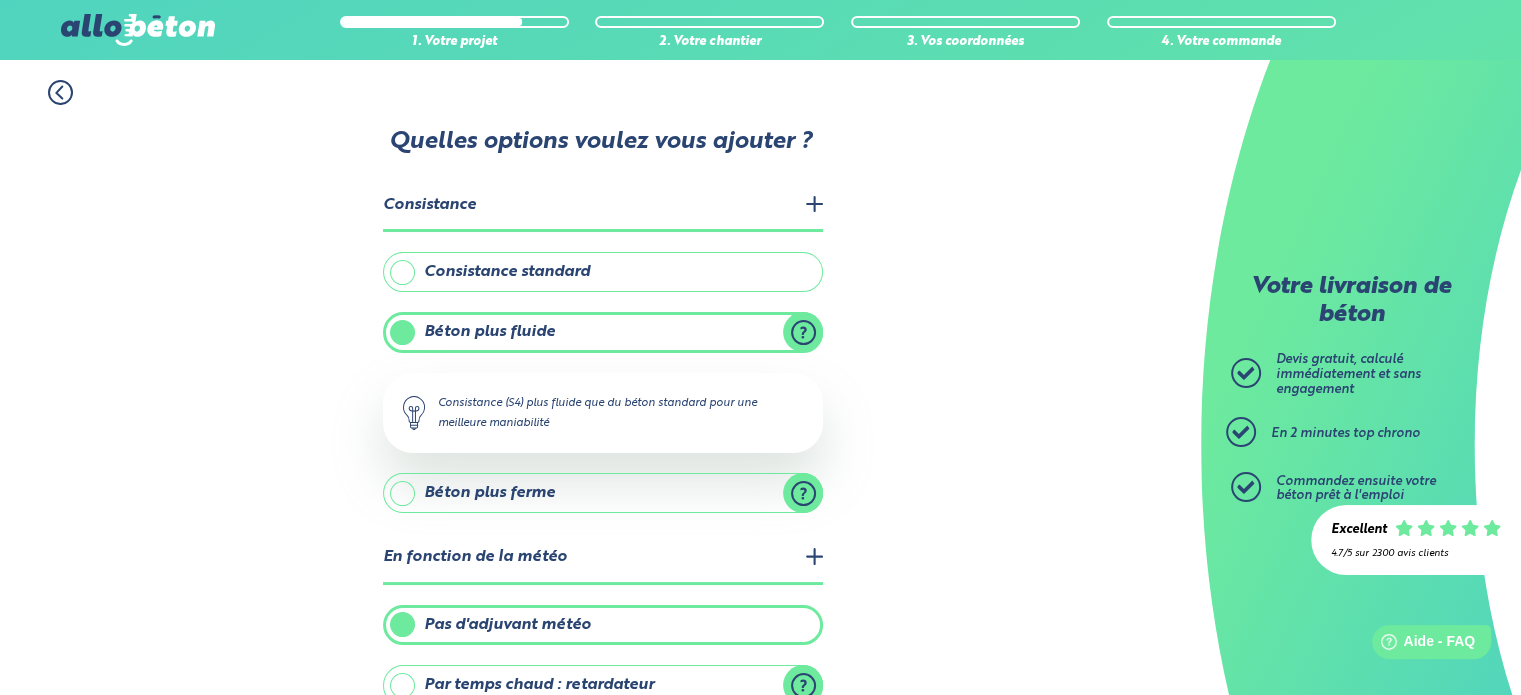click on "Béton plus ferme" at bounding box center [603, 493] 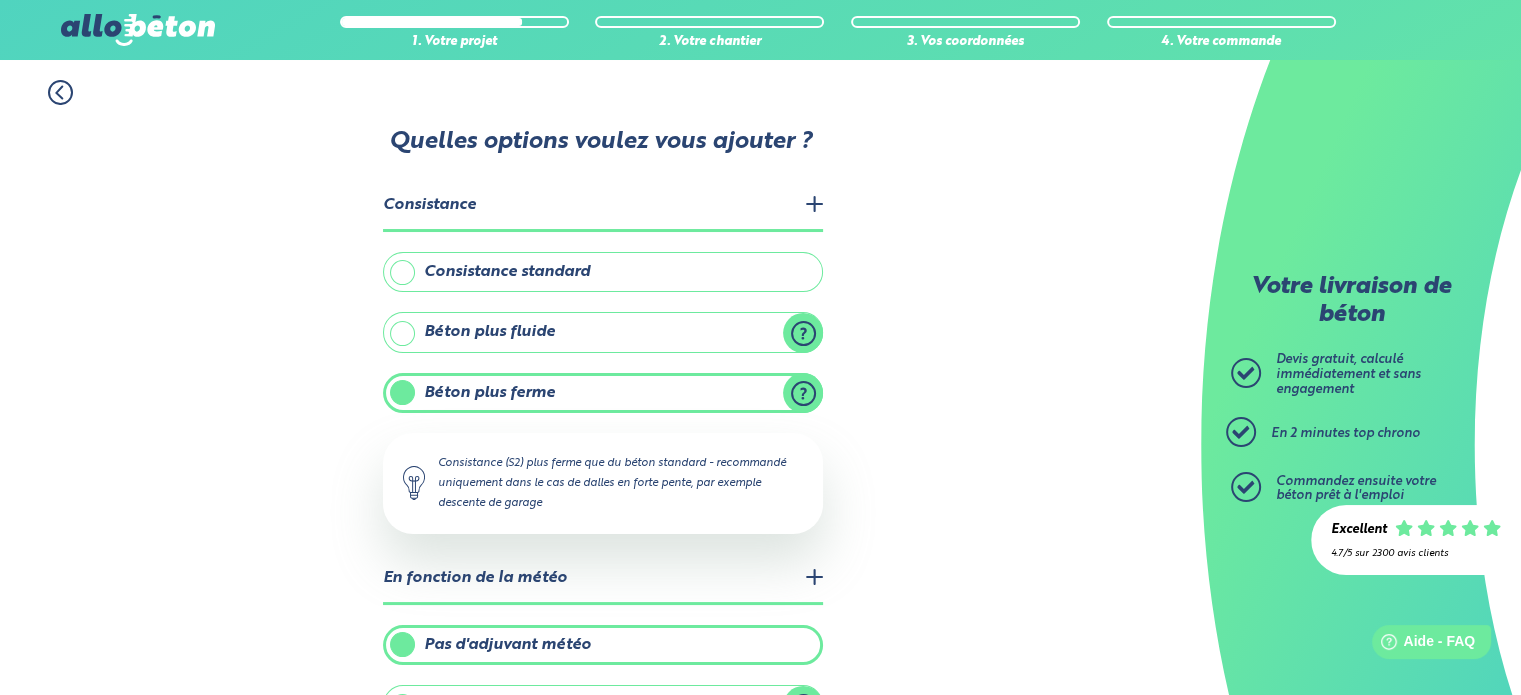 click on "Béton plus fluide" at bounding box center (603, 332) 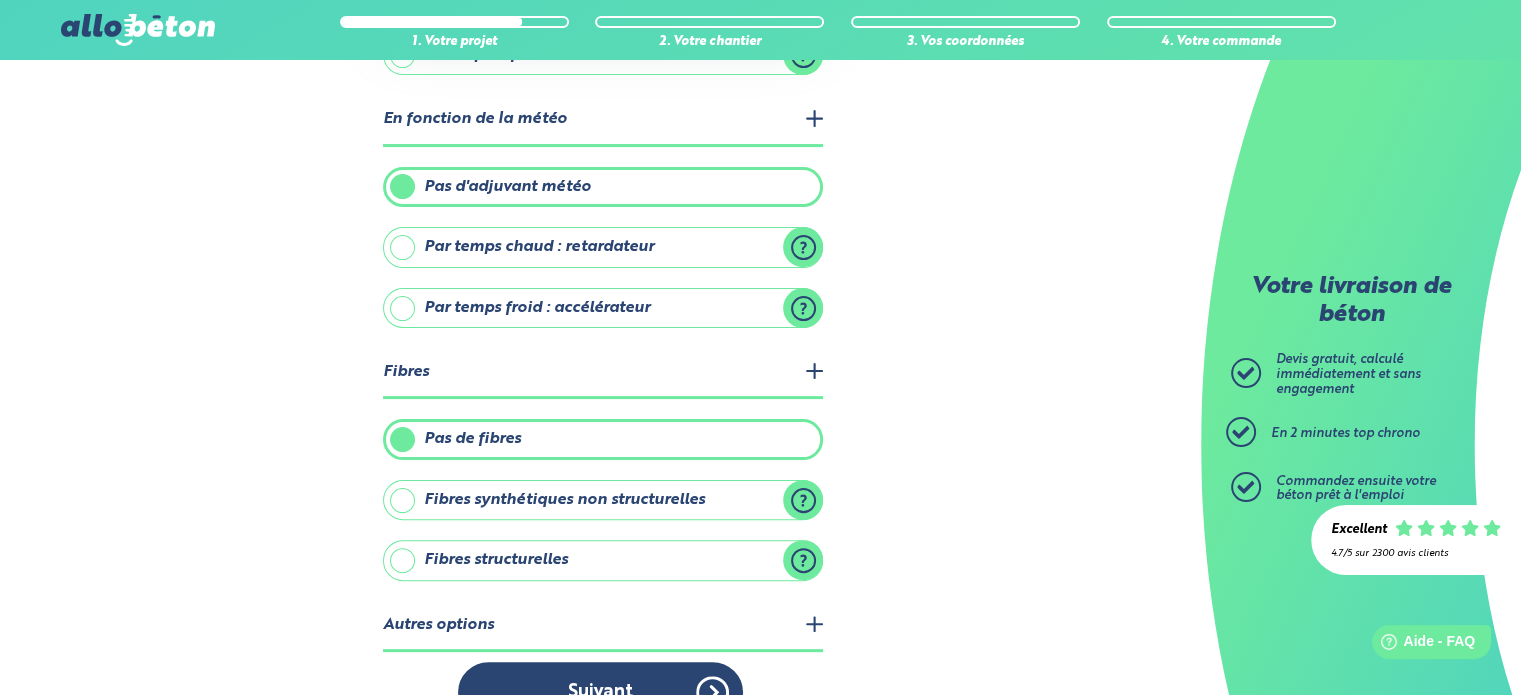 scroll, scrollTop: 477, scrollLeft: 0, axis: vertical 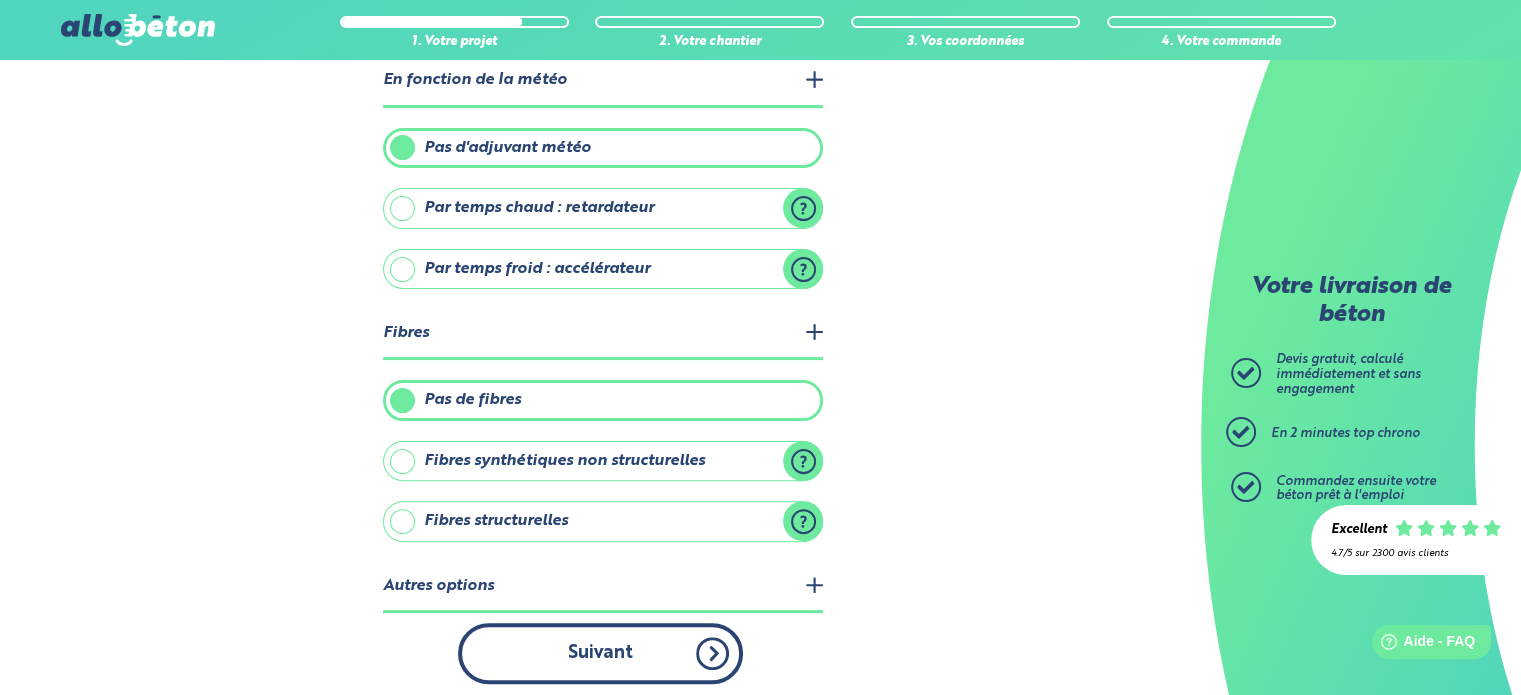 click on "Suivant" at bounding box center (600, 653) 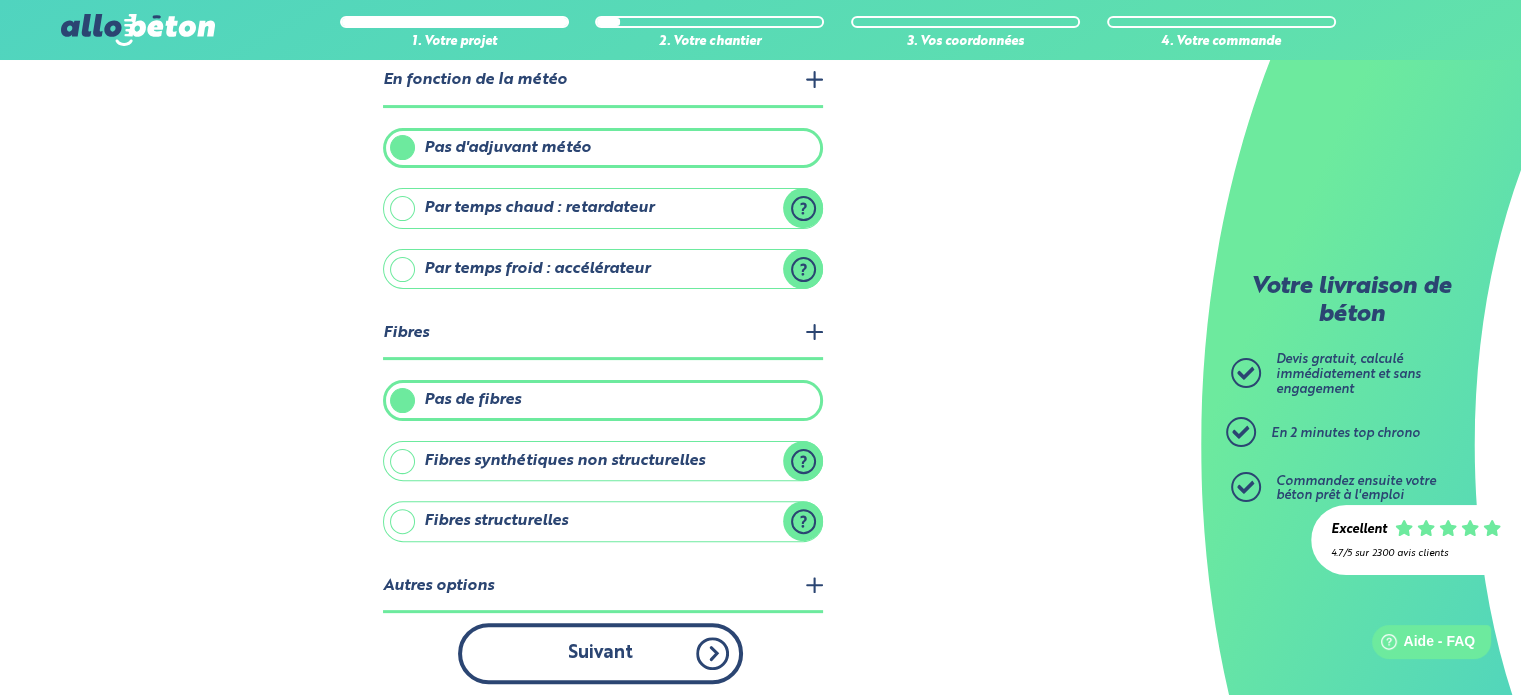 scroll, scrollTop: 362, scrollLeft: 0, axis: vertical 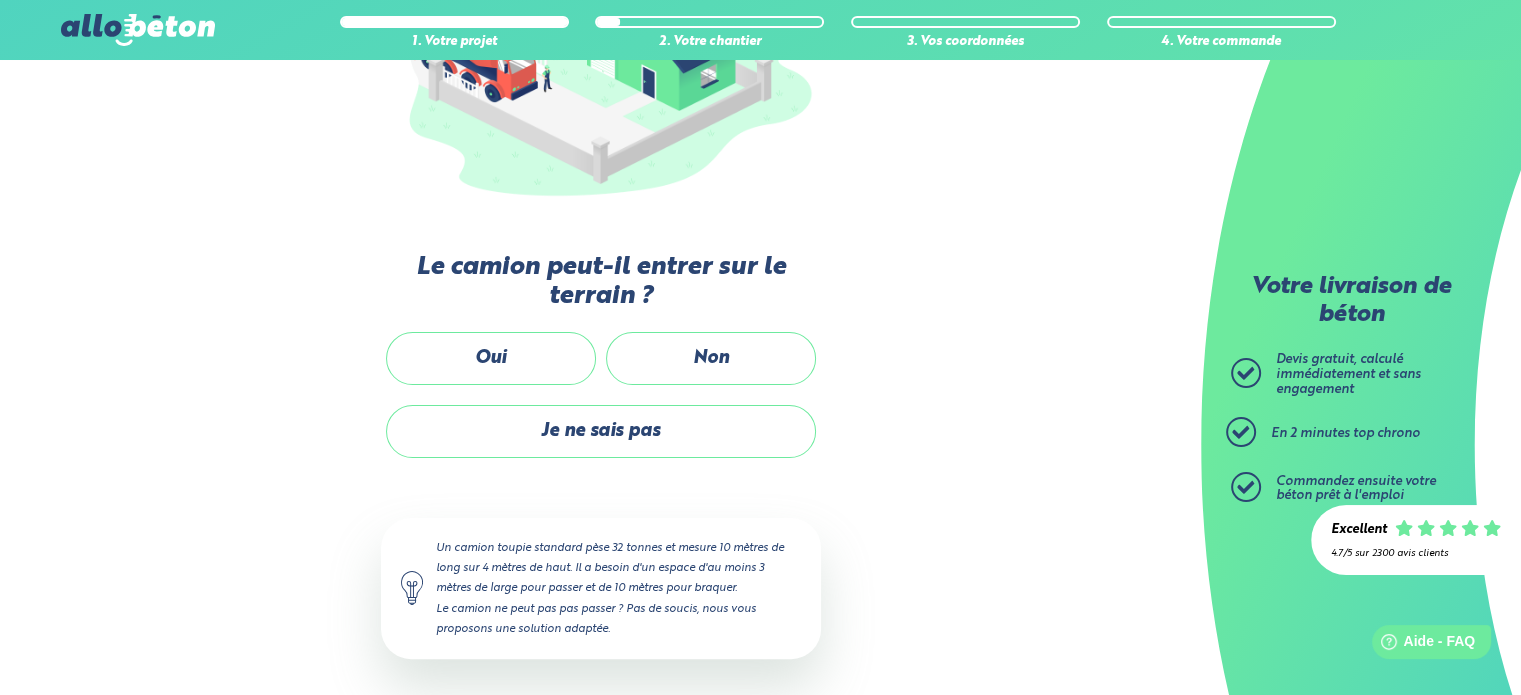 click on "Je ne sais pas" at bounding box center [601, 431] 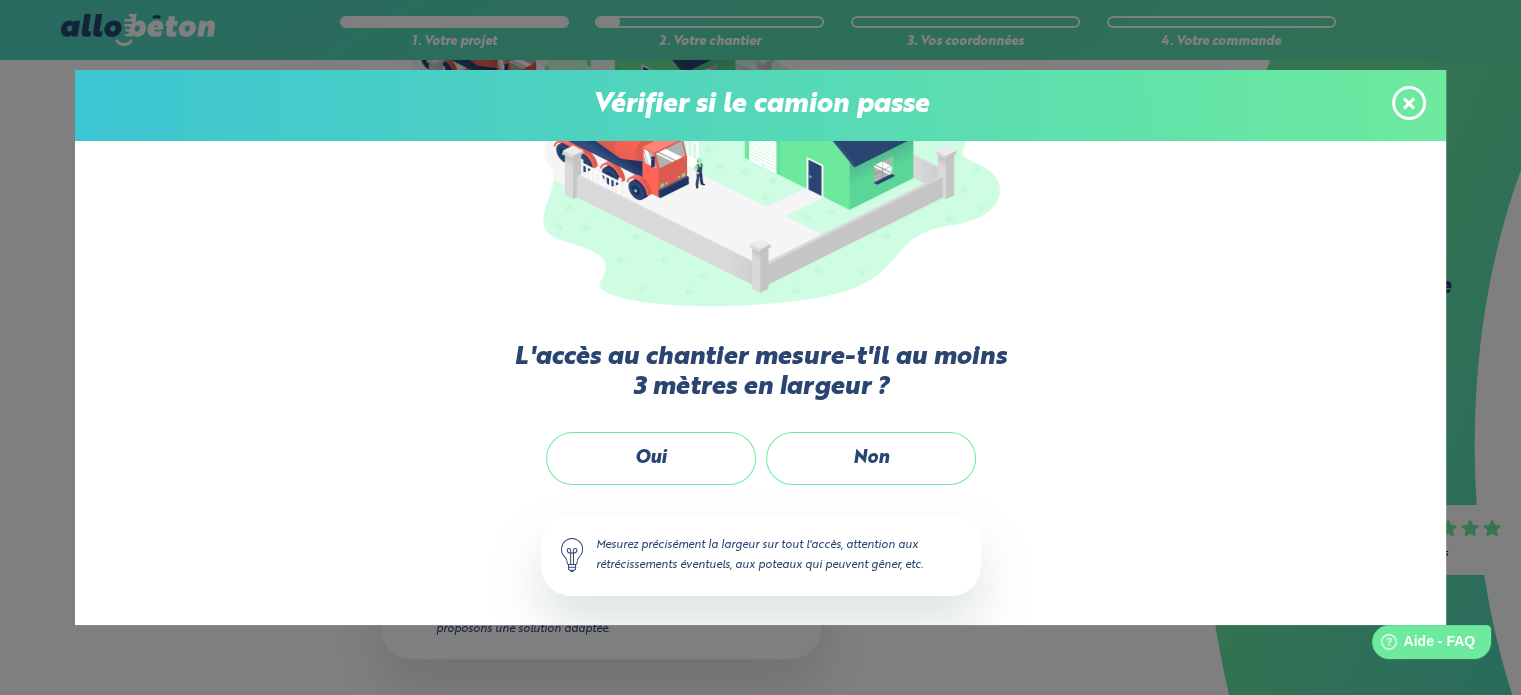 scroll, scrollTop: 157, scrollLeft: 0, axis: vertical 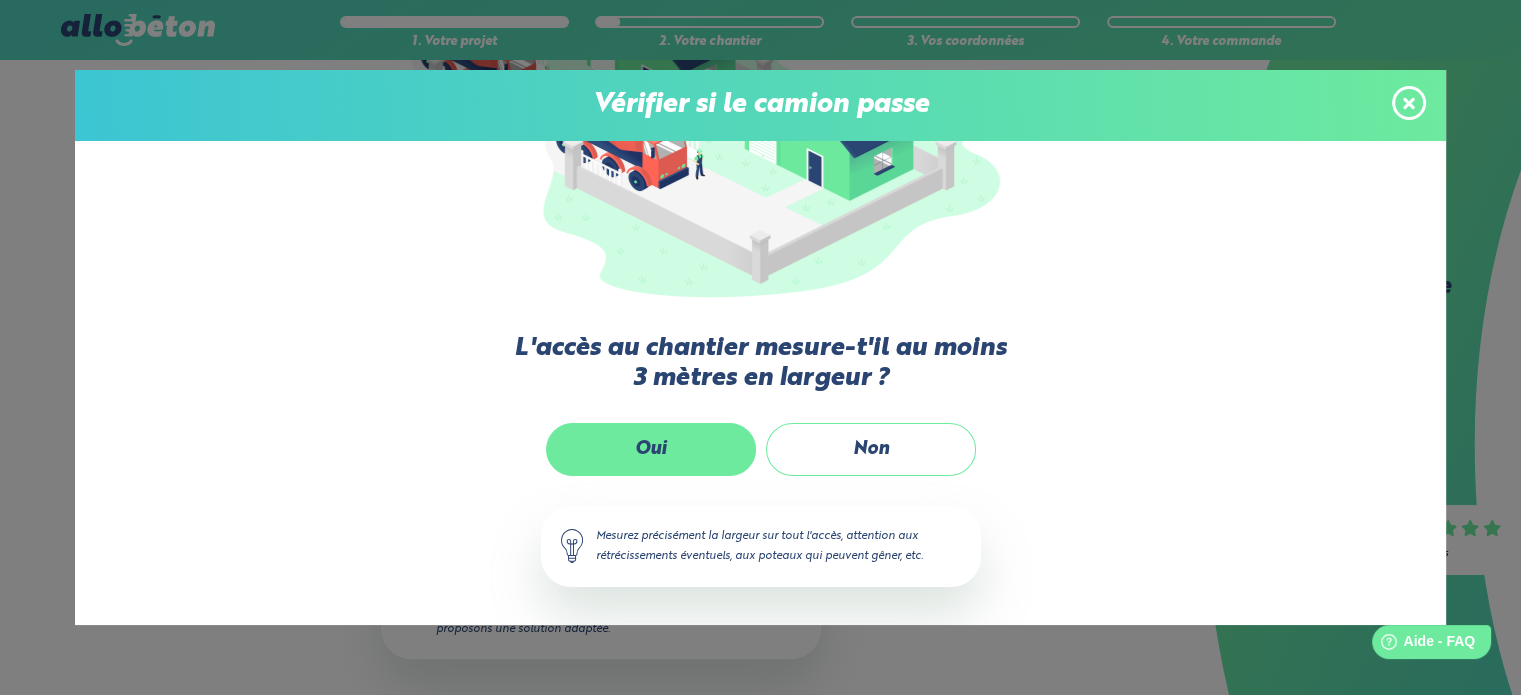 click on "Oui" at bounding box center (651, 449) 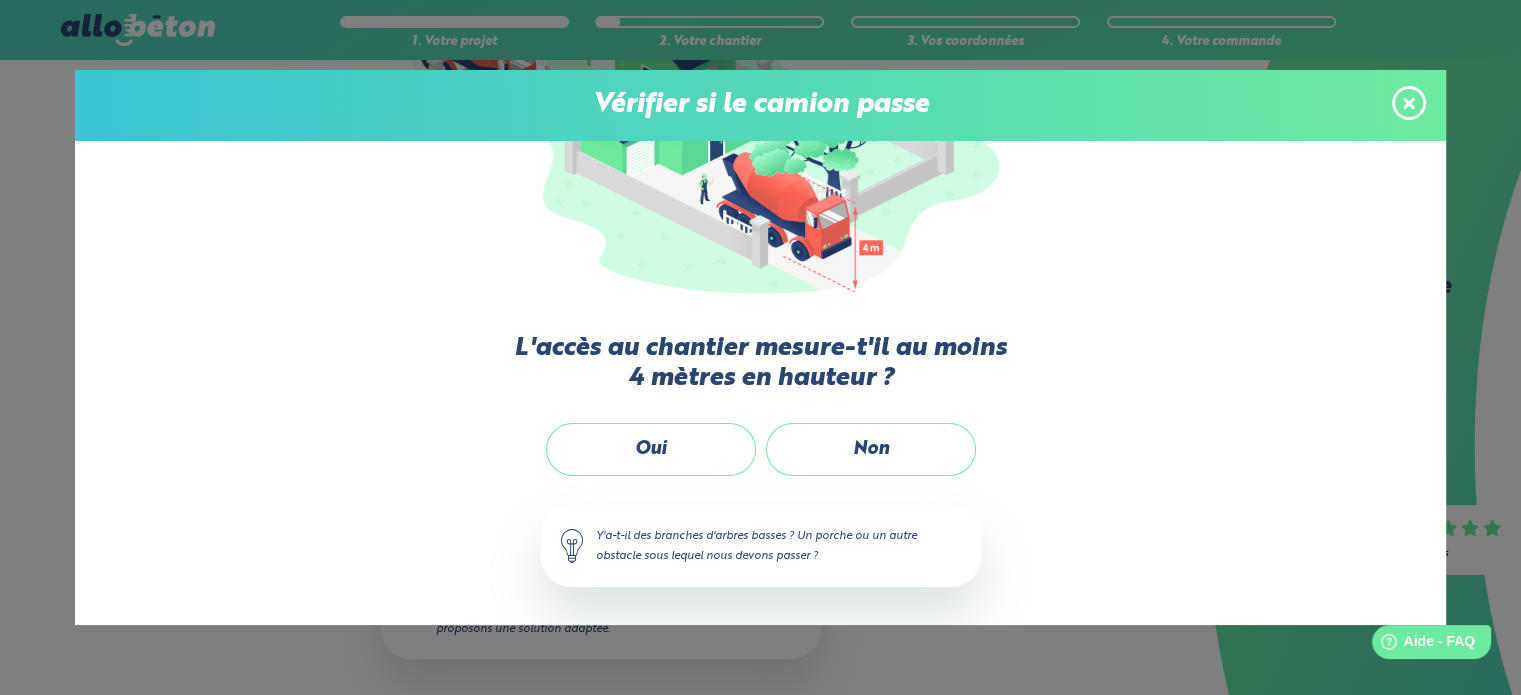 scroll, scrollTop: 57, scrollLeft: 0, axis: vertical 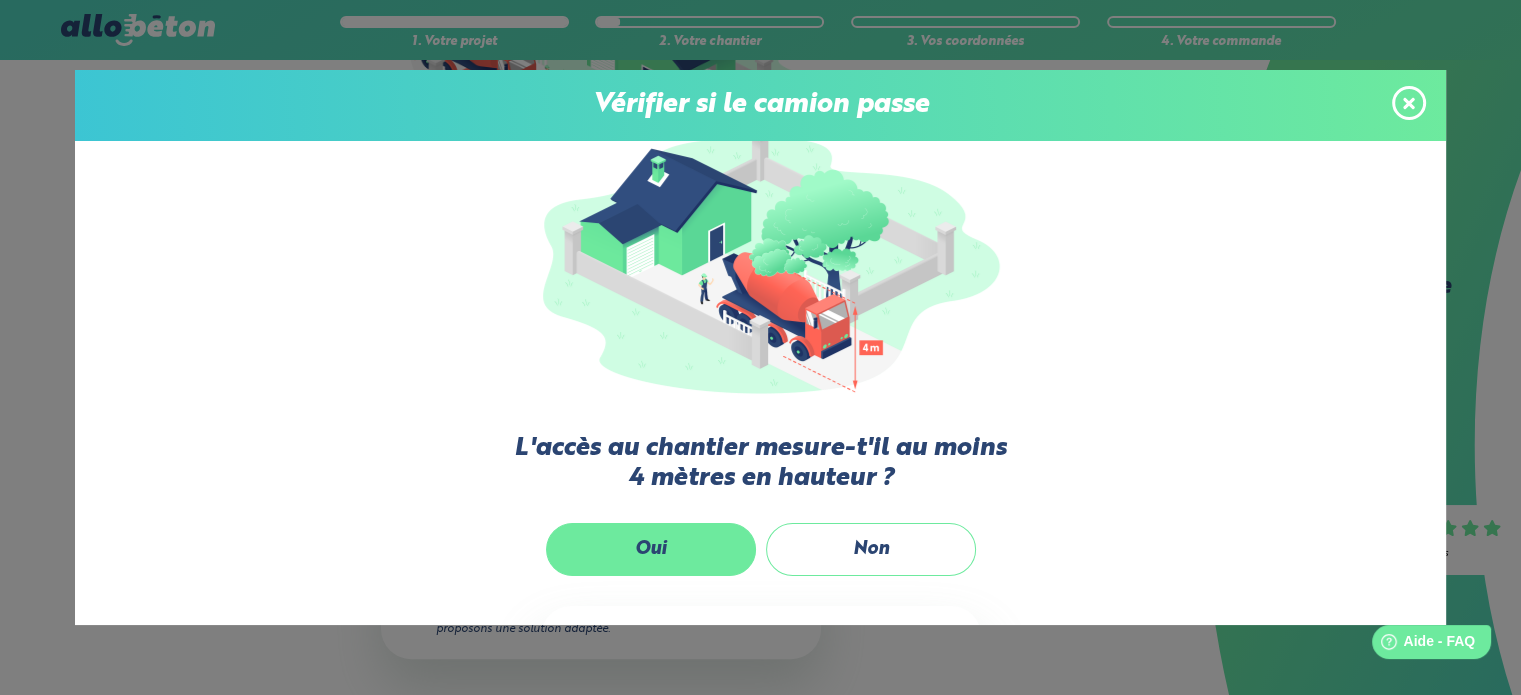 click on "Oui" at bounding box center (651, 549) 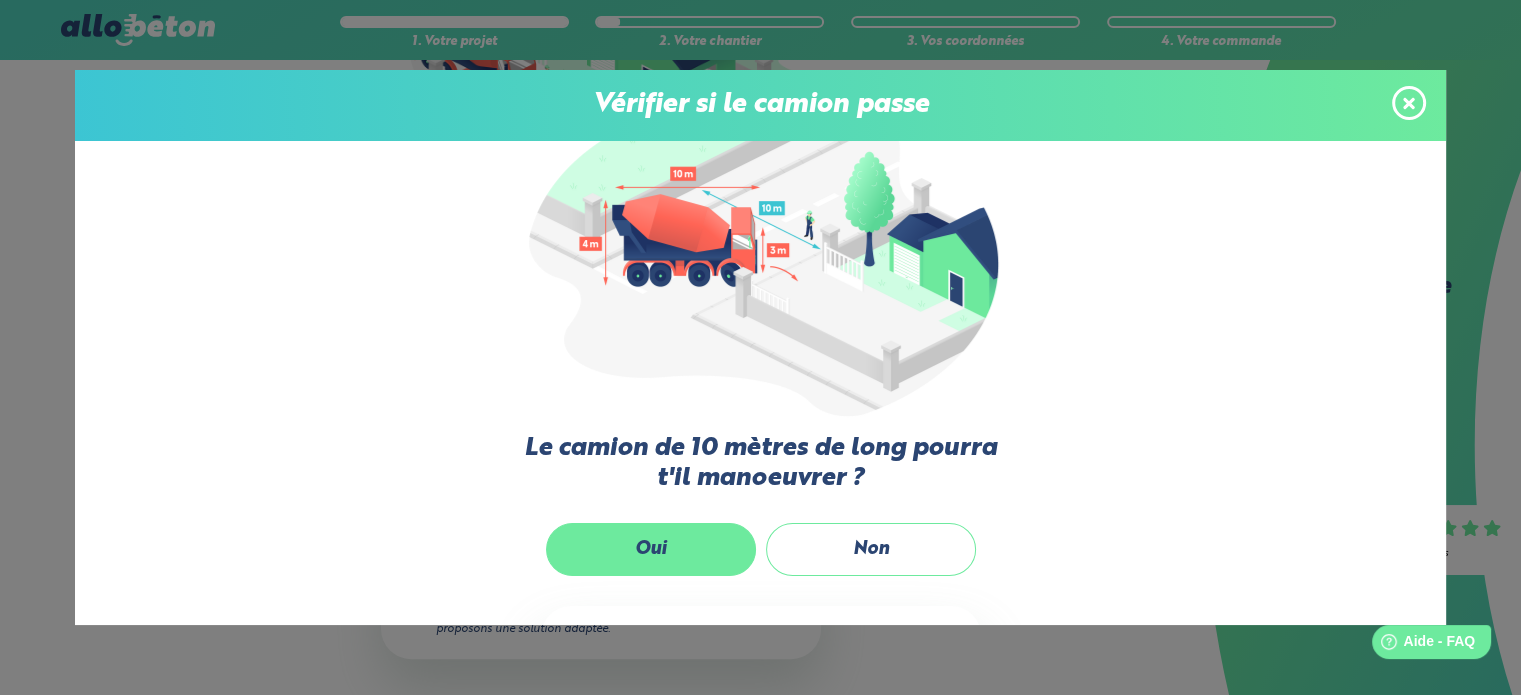click on "Oui" at bounding box center (651, 549) 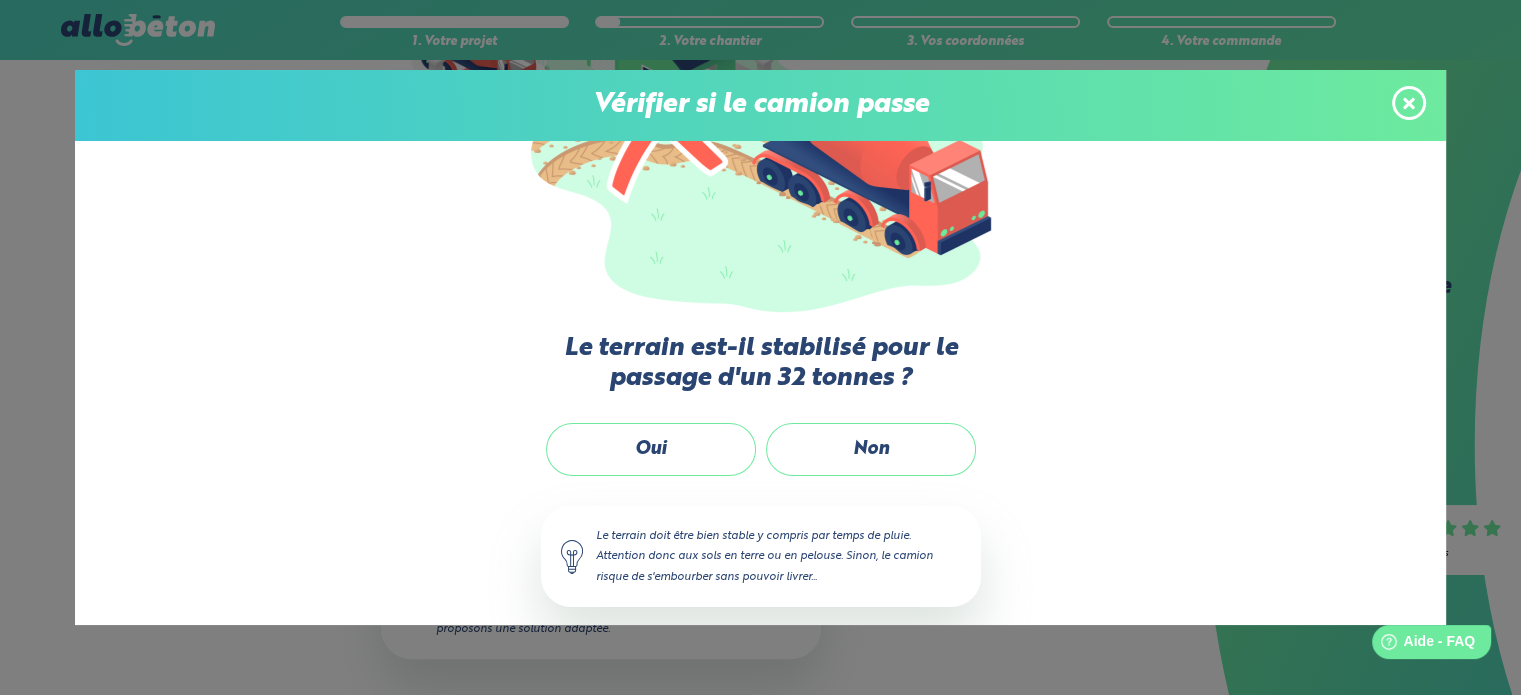 scroll, scrollTop: 57, scrollLeft: 0, axis: vertical 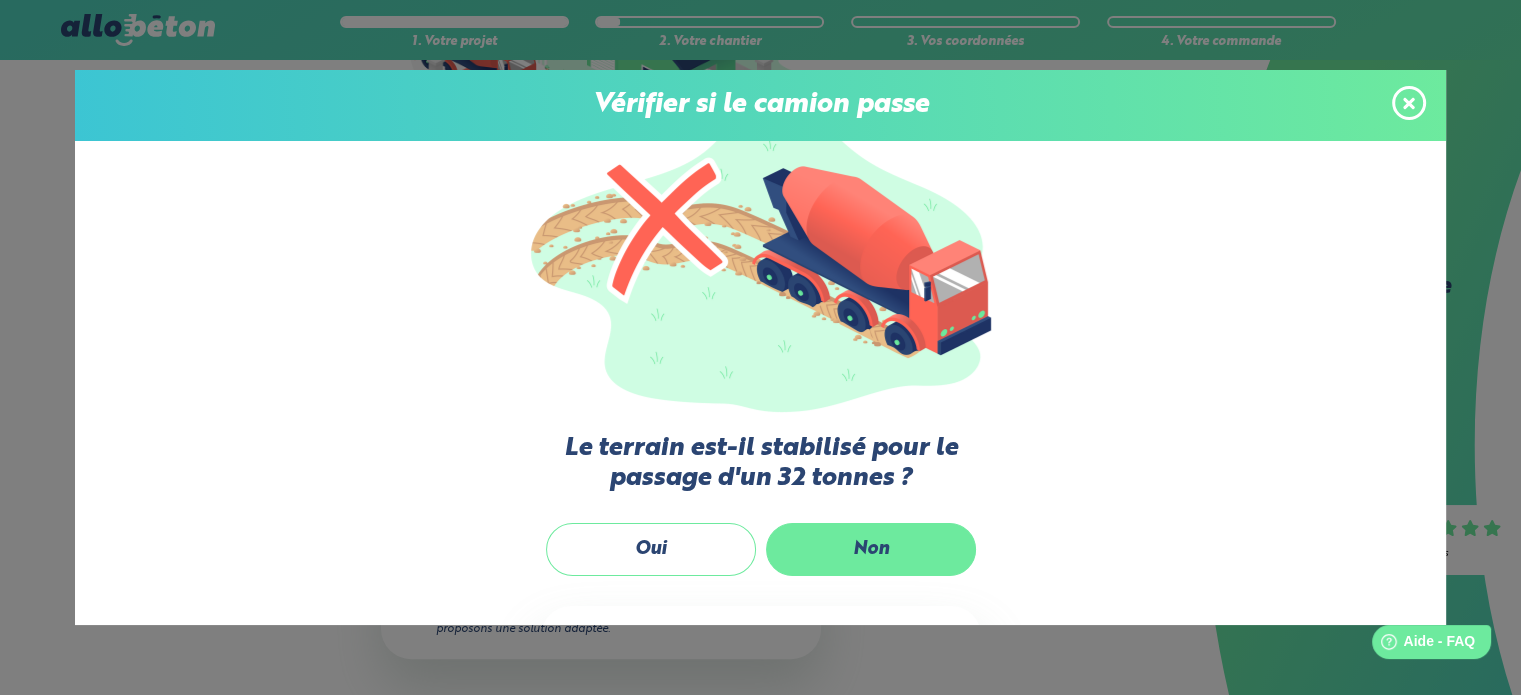 click on "Non" at bounding box center (871, 549) 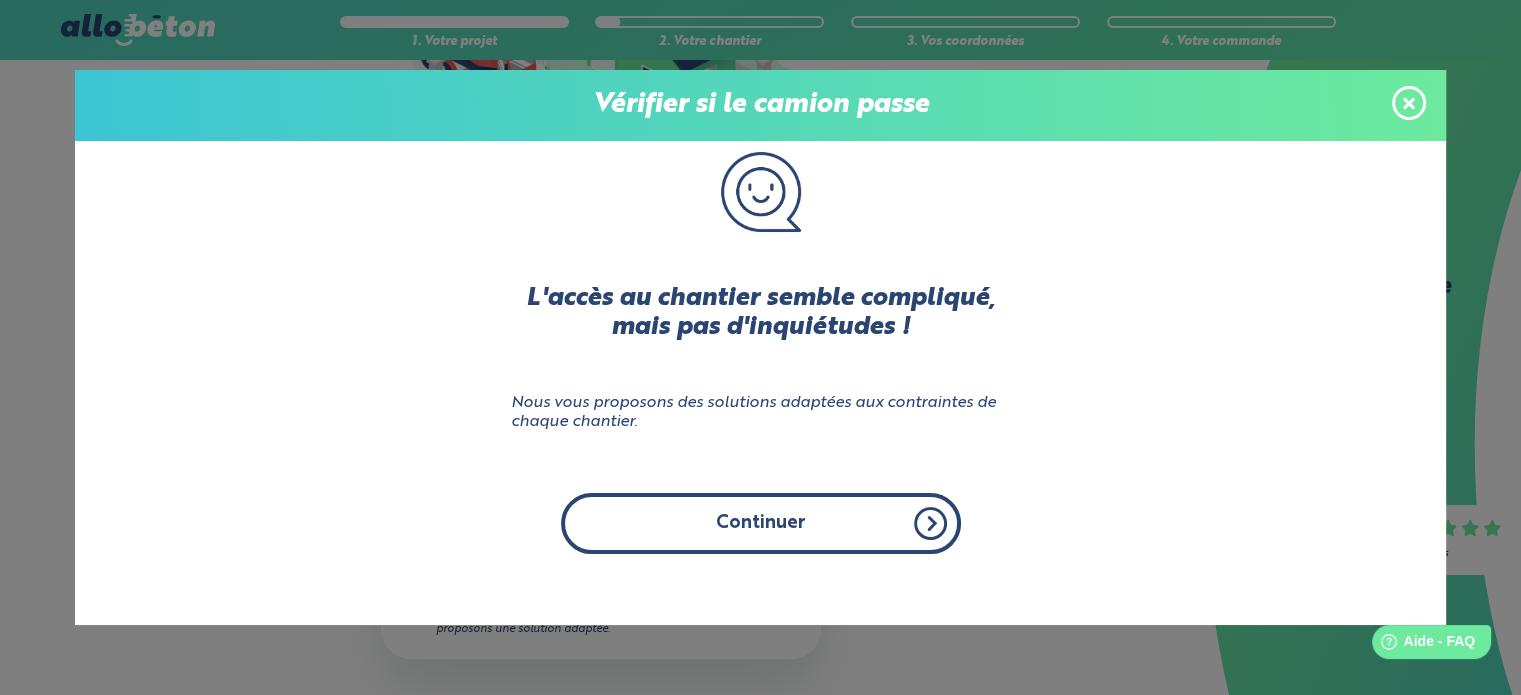 scroll, scrollTop: 0, scrollLeft: 0, axis: both 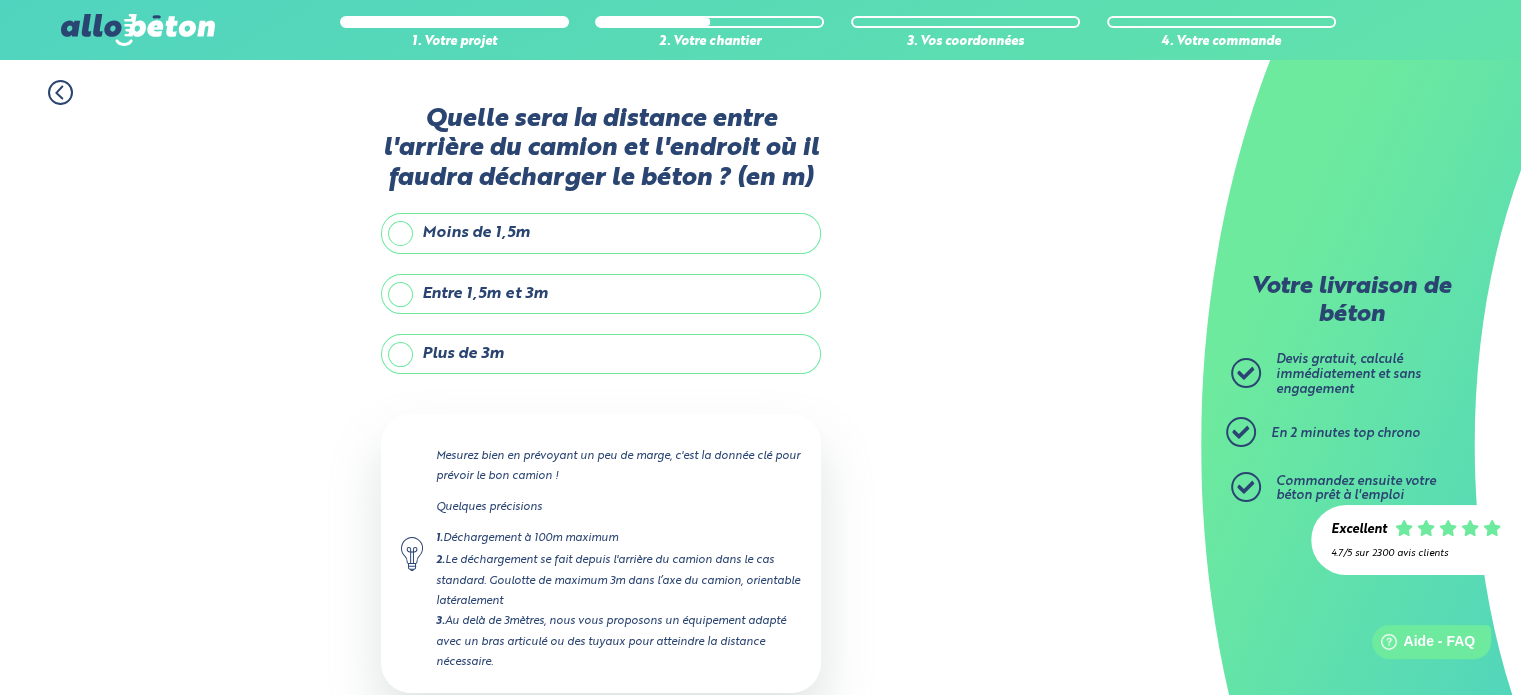 click on "Entre 1,5m et 3m" at bounding box center [601, 294] 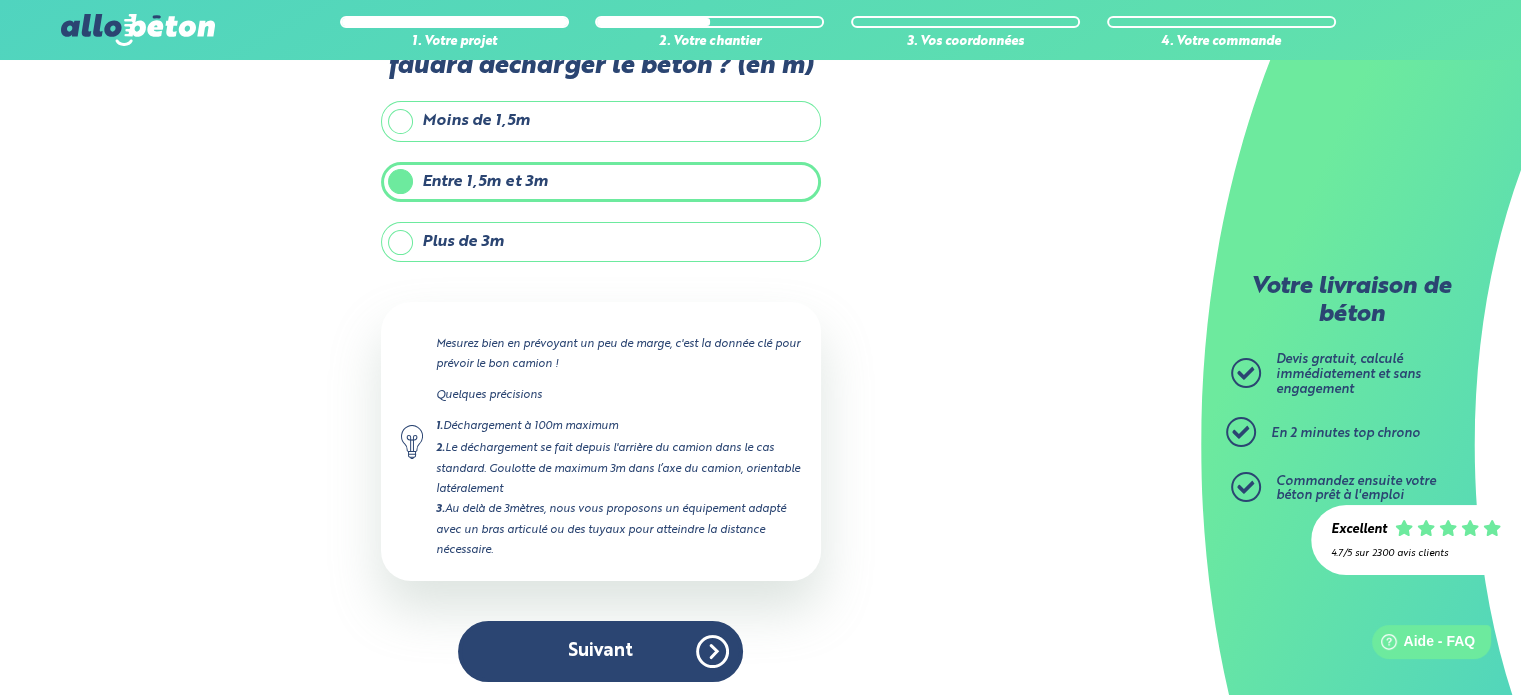 scroll, scrollTop: 113, scrollLeft: 0, axis: vertical 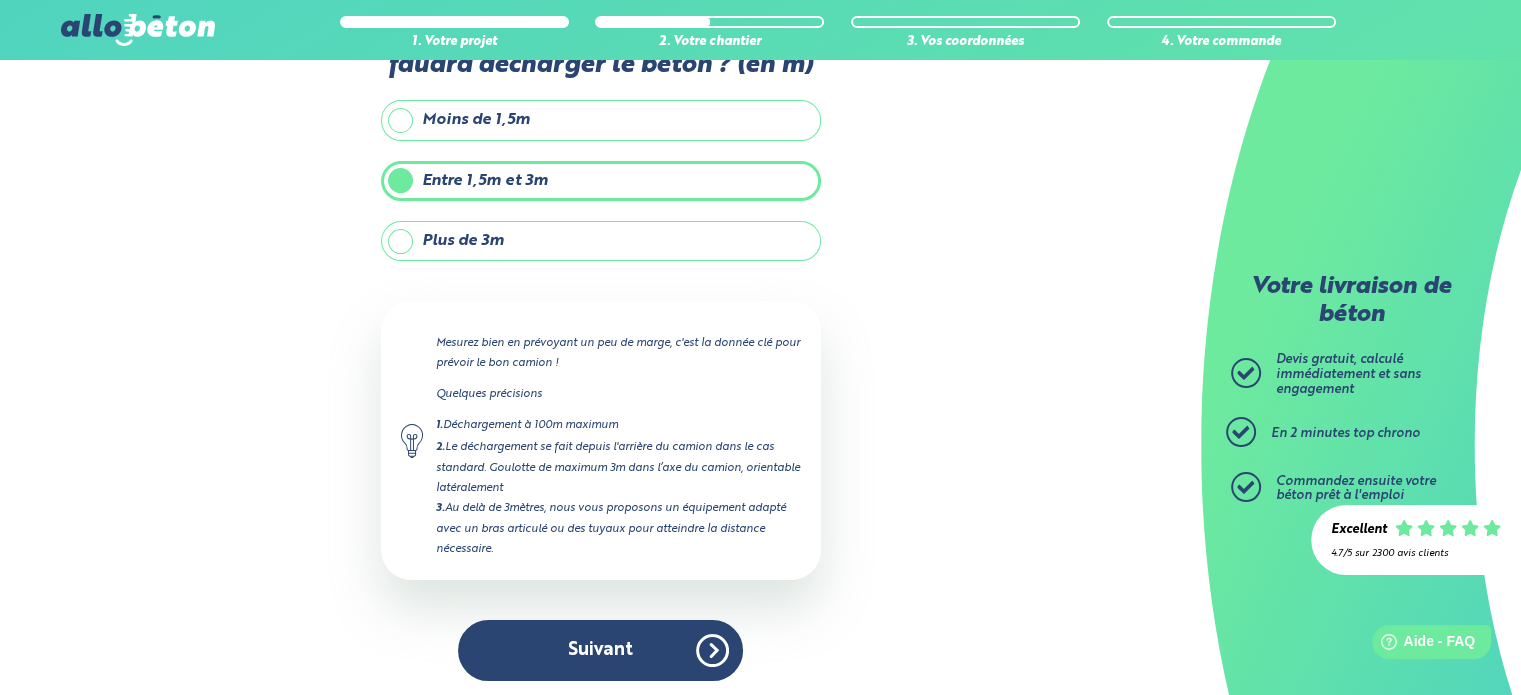 drag, startPoint x: 632, startPoint y: 672, endPoint x: 630, endPoint y: 660, distance: 12.165525 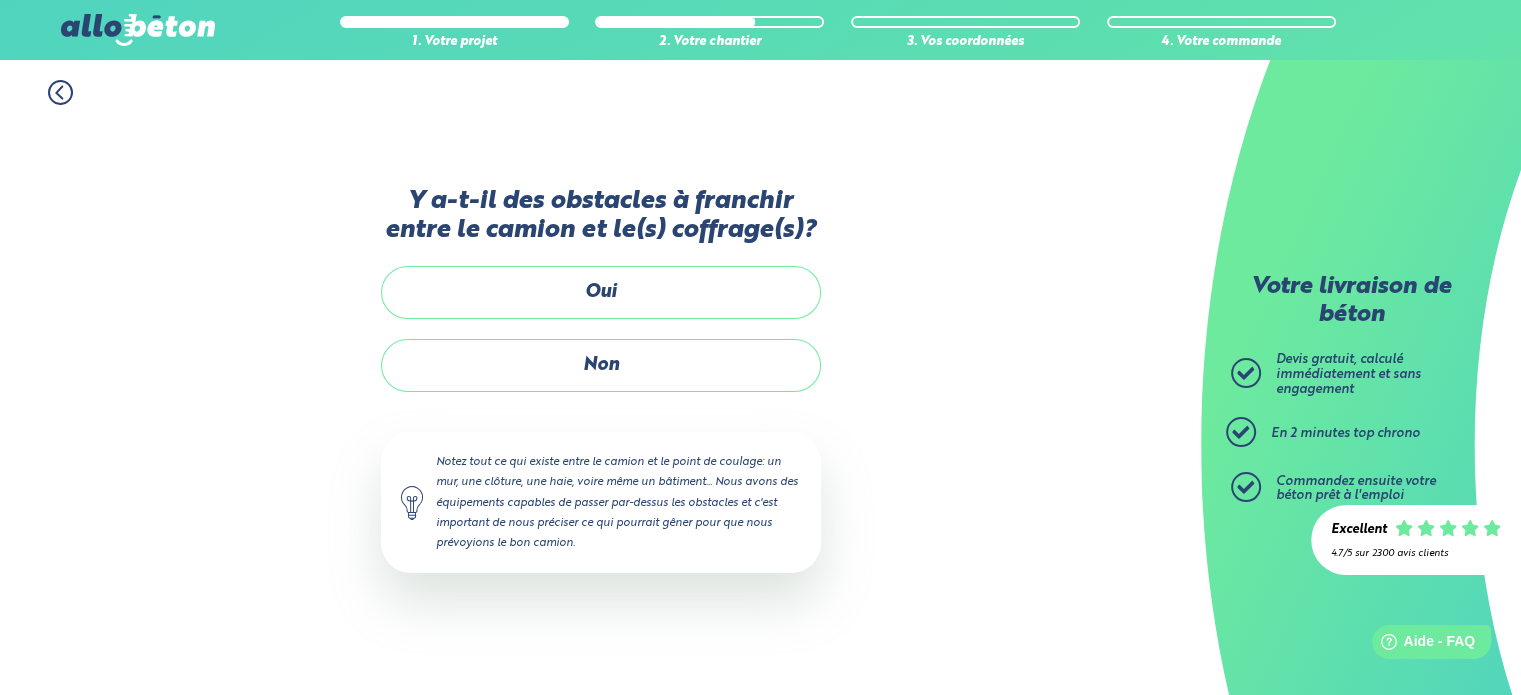 scroll, scrollTop: 0, scrollLeft: 0, axis: both 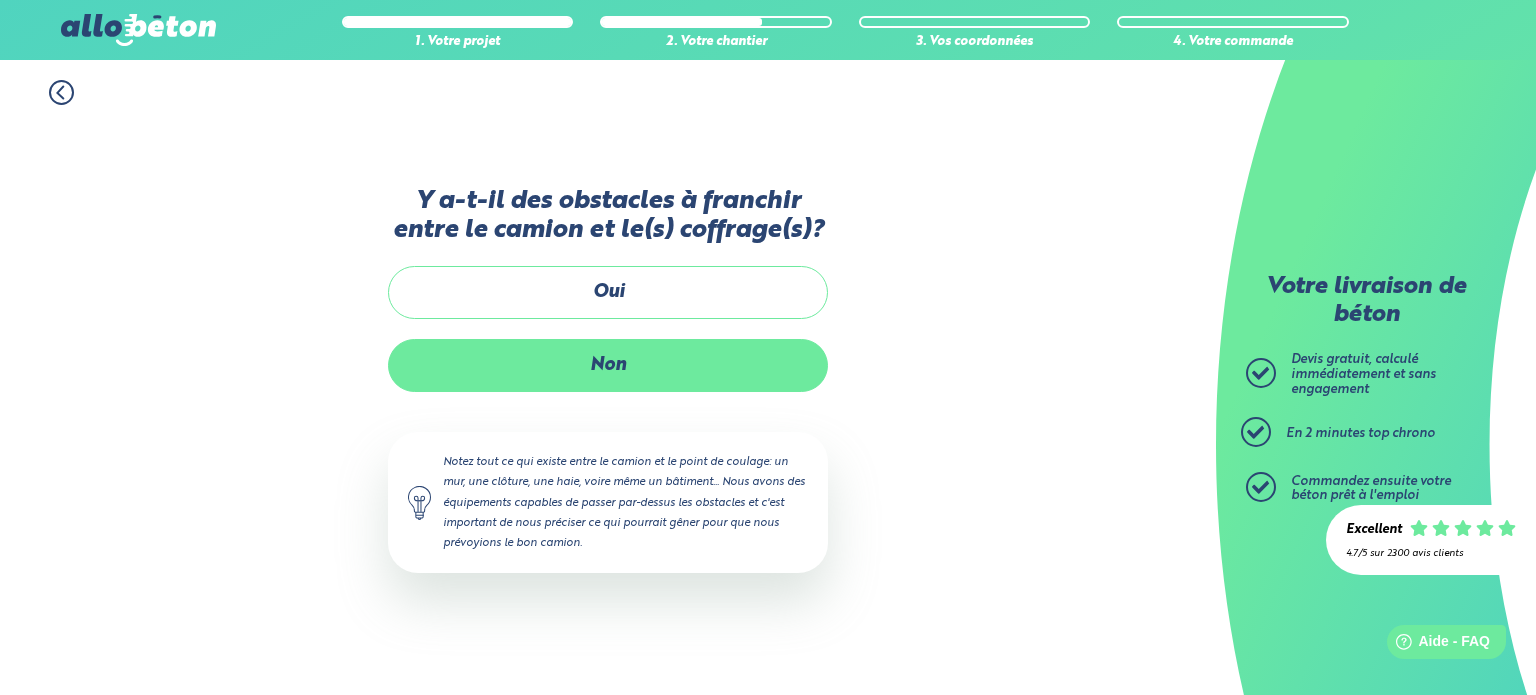 click on "Non" at bounding box center (608, 365) 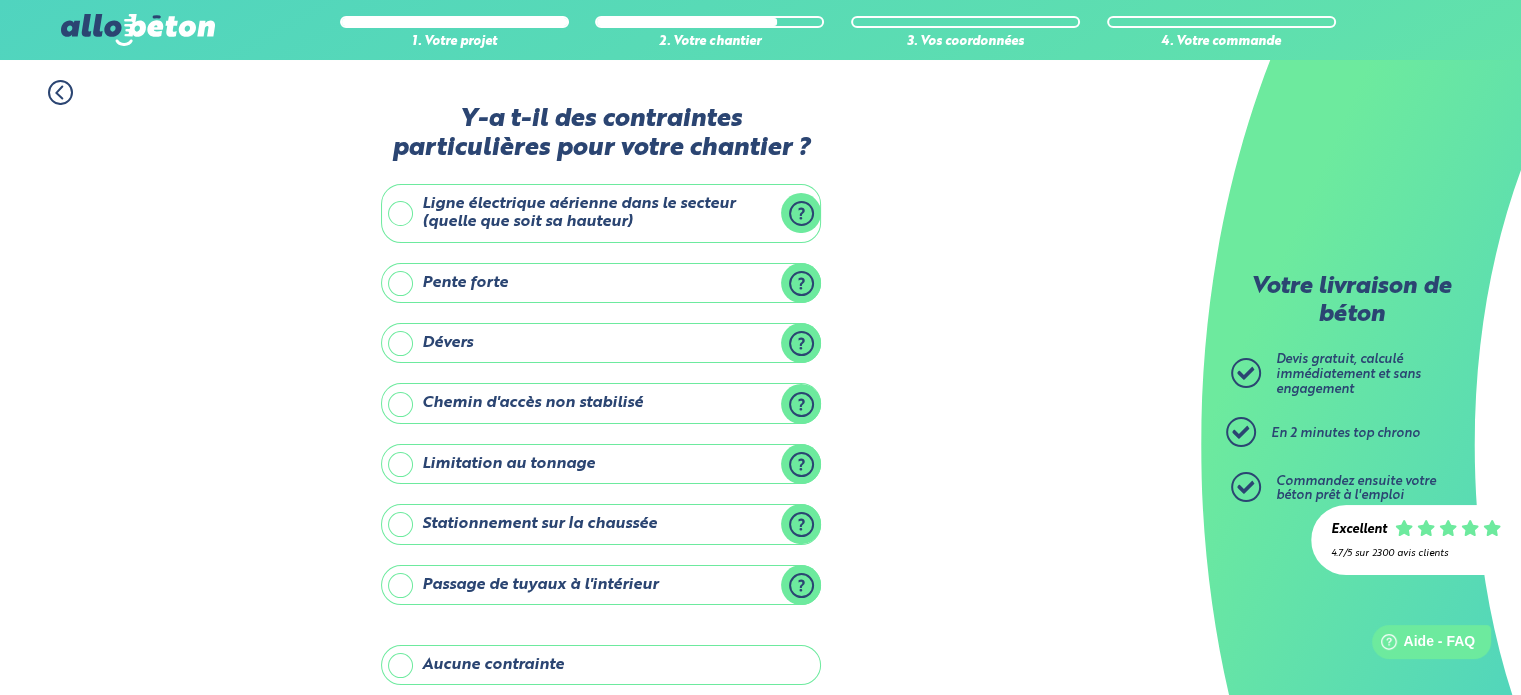 click on "Chemin d'accès non stabilisé" at bounding box center (601, 403) 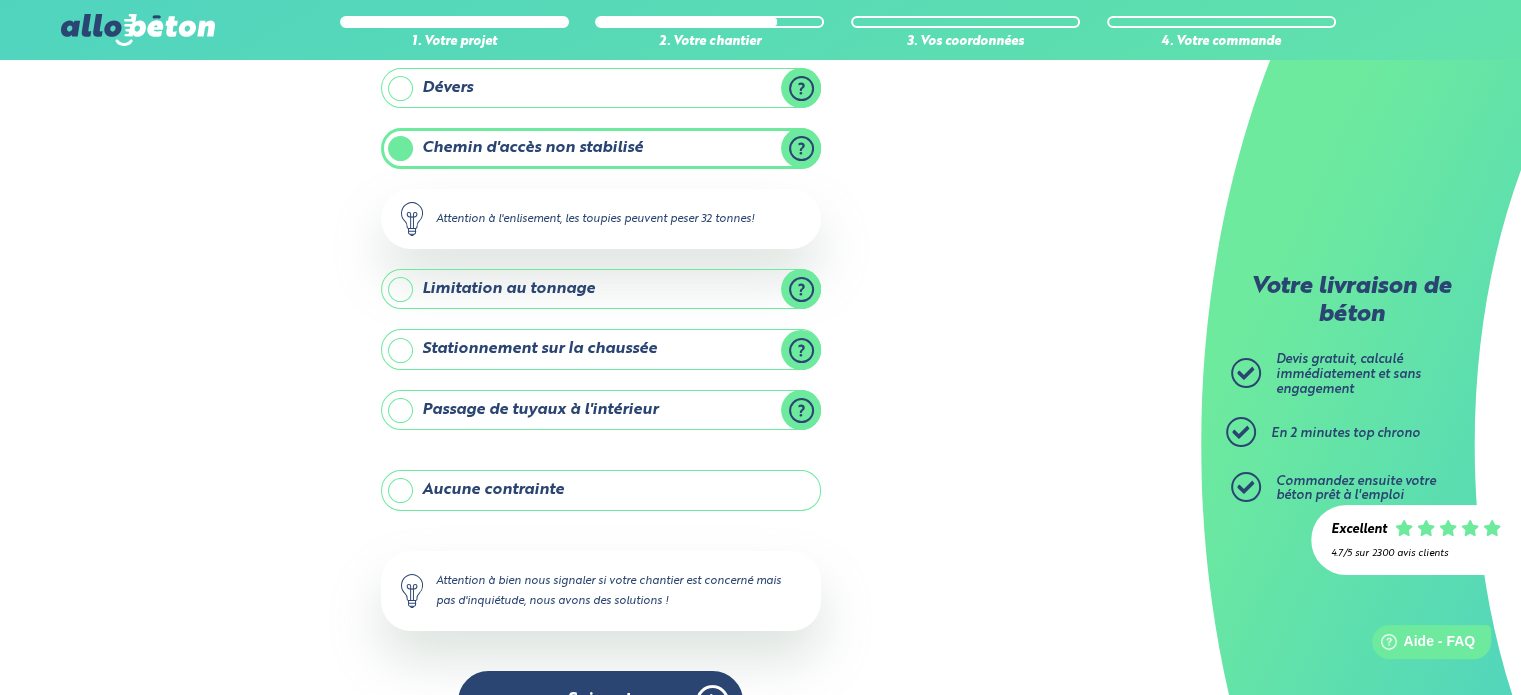scroll, scrollTop: 300, scrollLeft: 0, axis: vertical 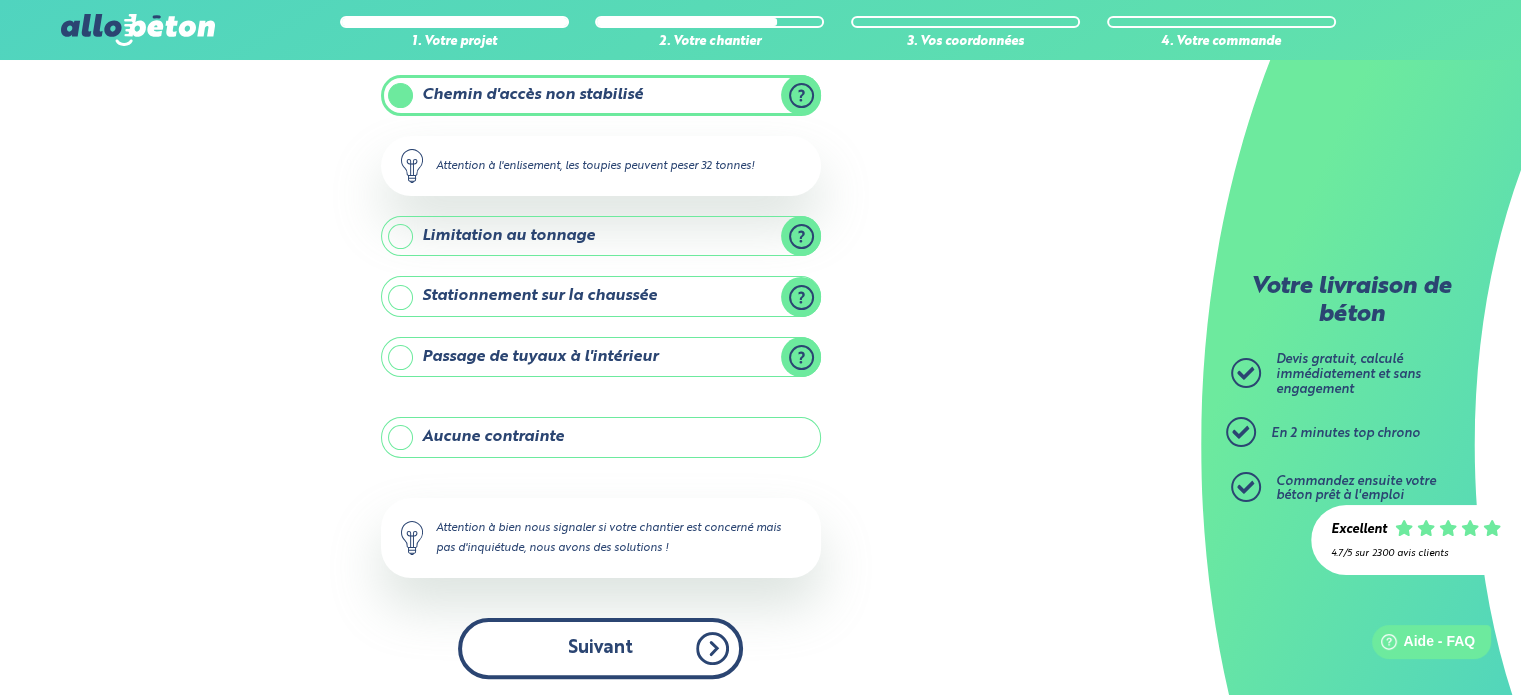 click on "Suivant" at bounding box center (600, 648) 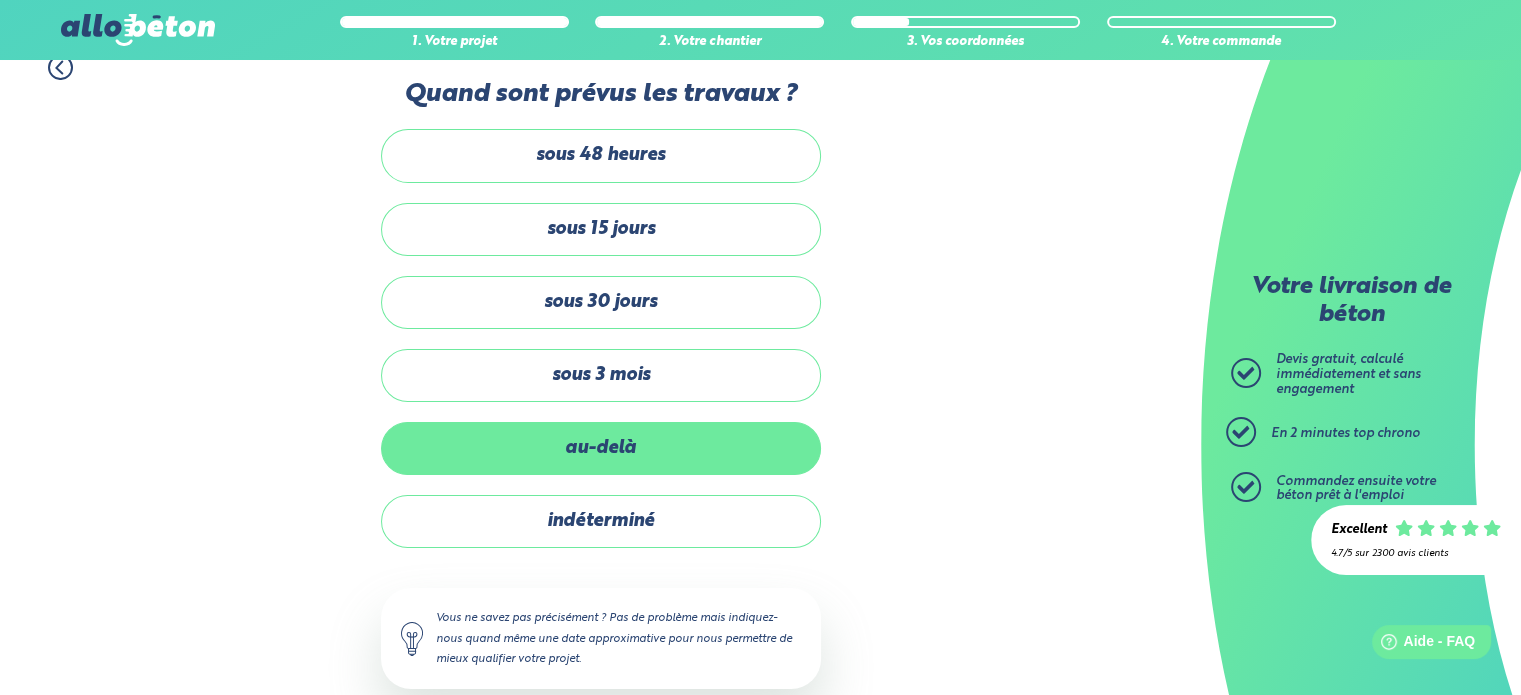 scroll, scrollTop: 0, scrollLeft: 0, axis: both 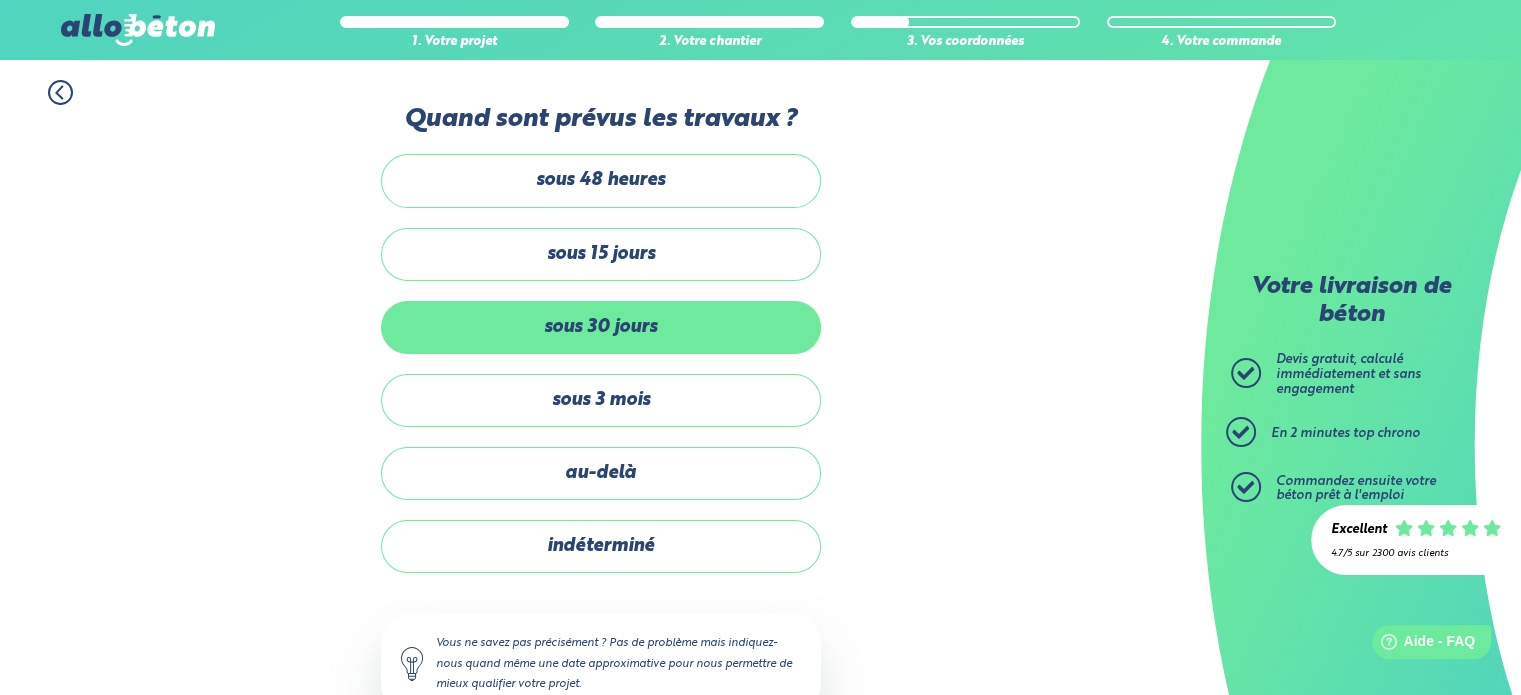 click on "sous 30 jours" at bounding box center (601, 327) 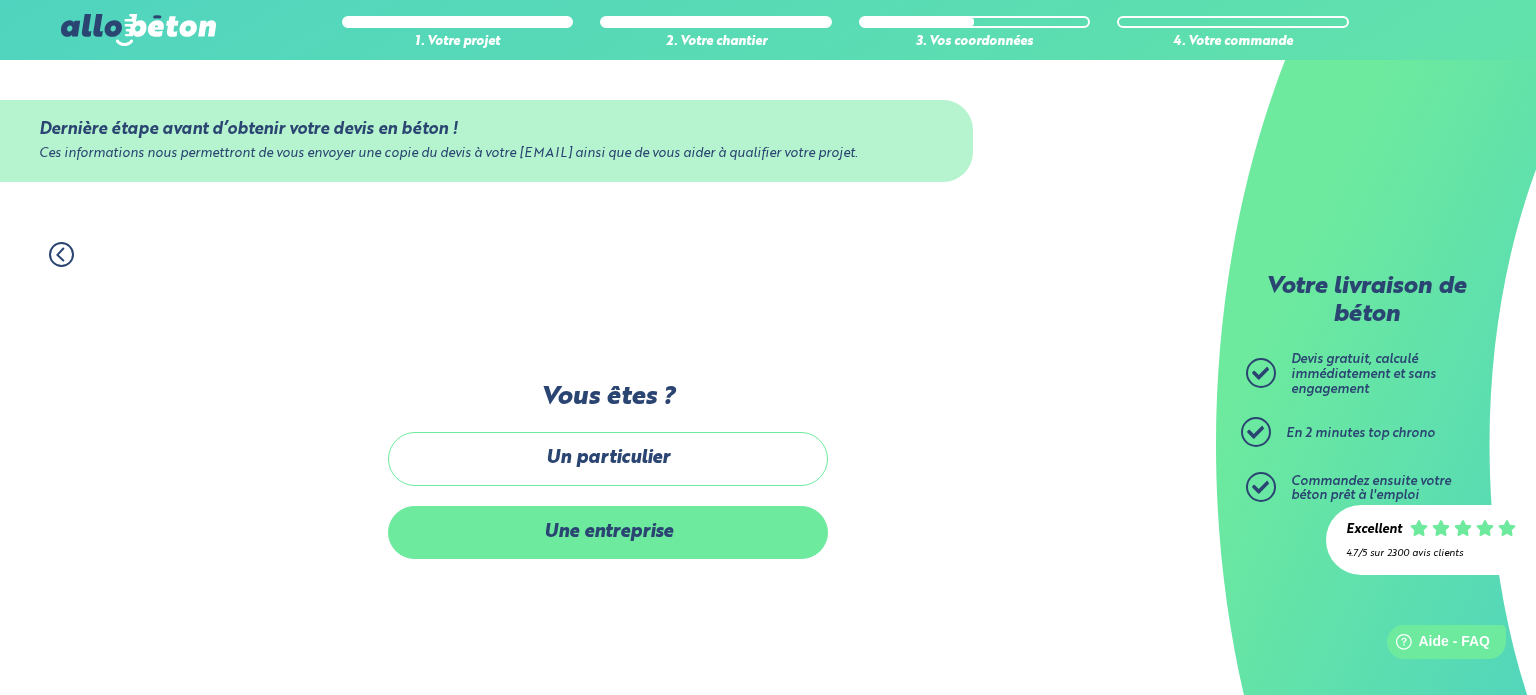 click on "Une entreprise" at bounding box center [608, 532] 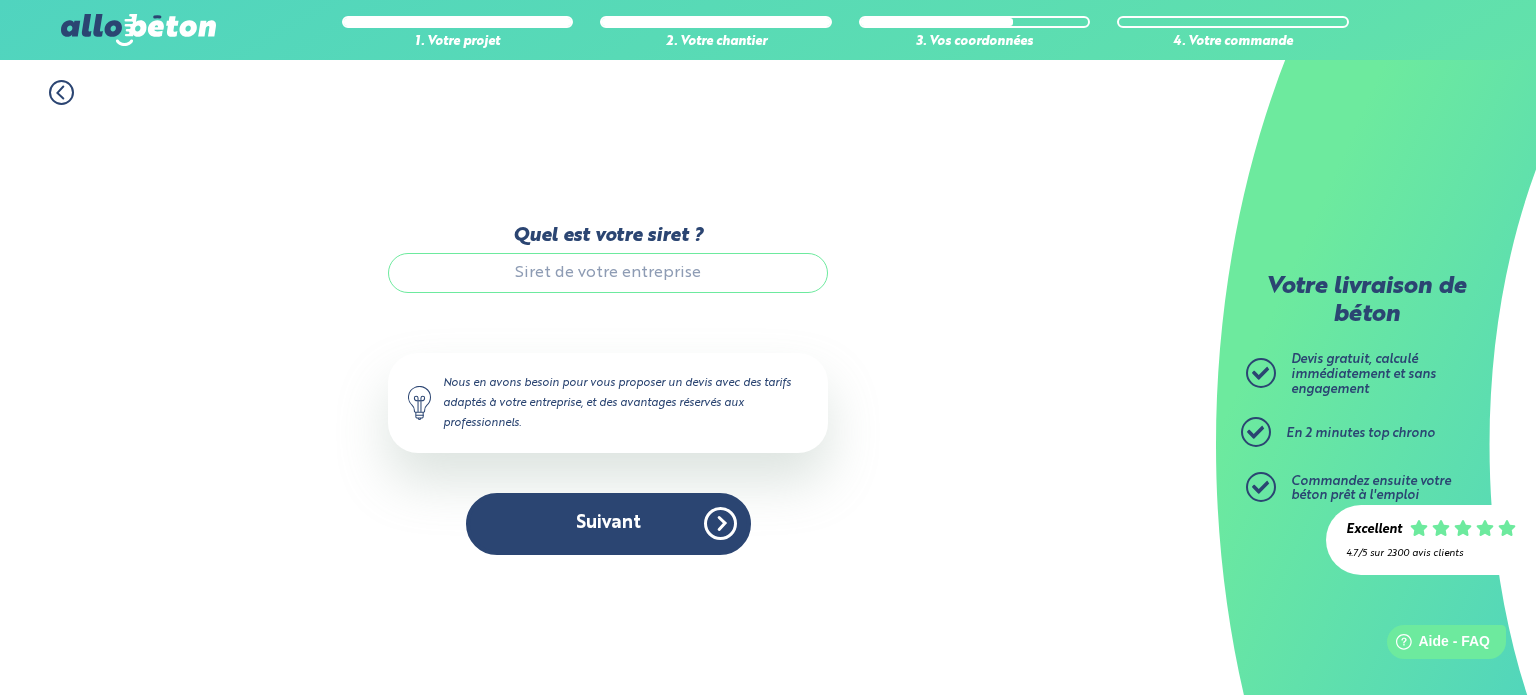 click 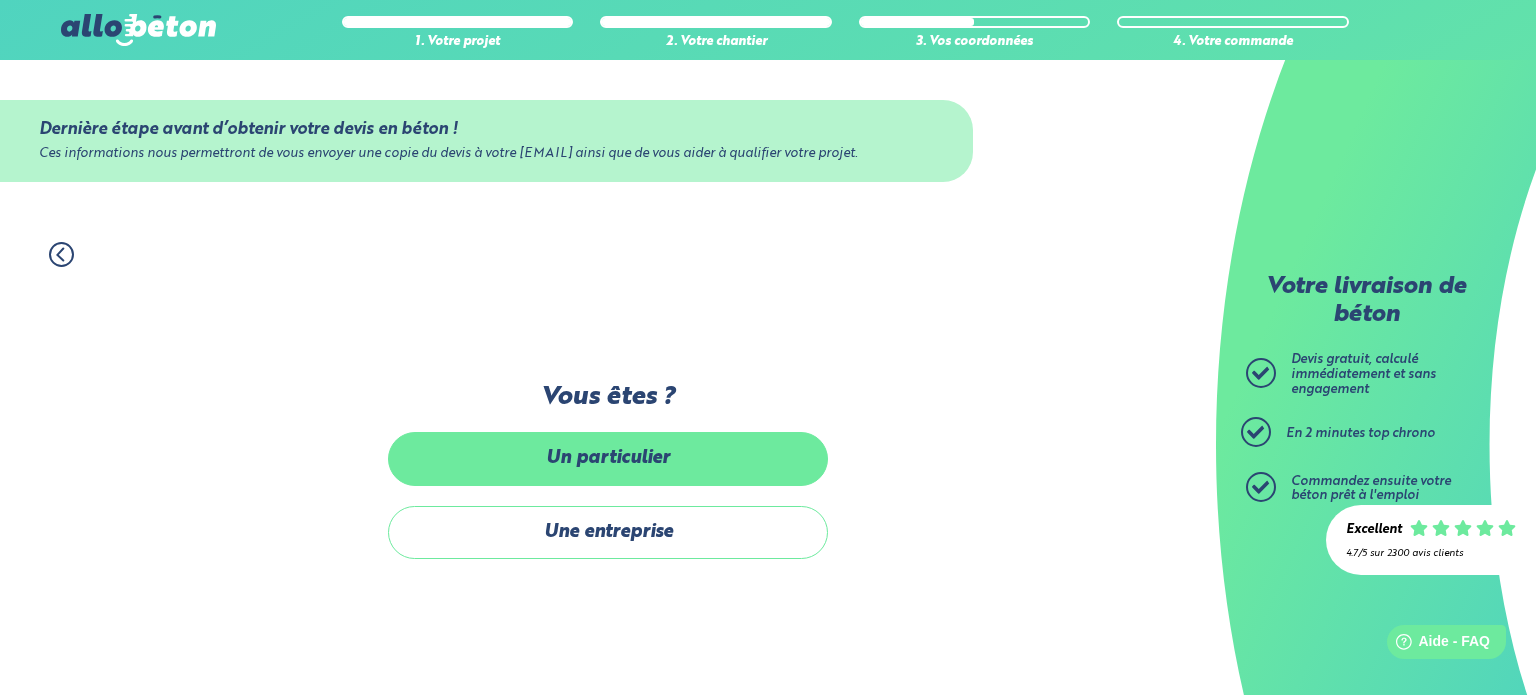 click on "Un particulier" at bounding box center (608, 458) 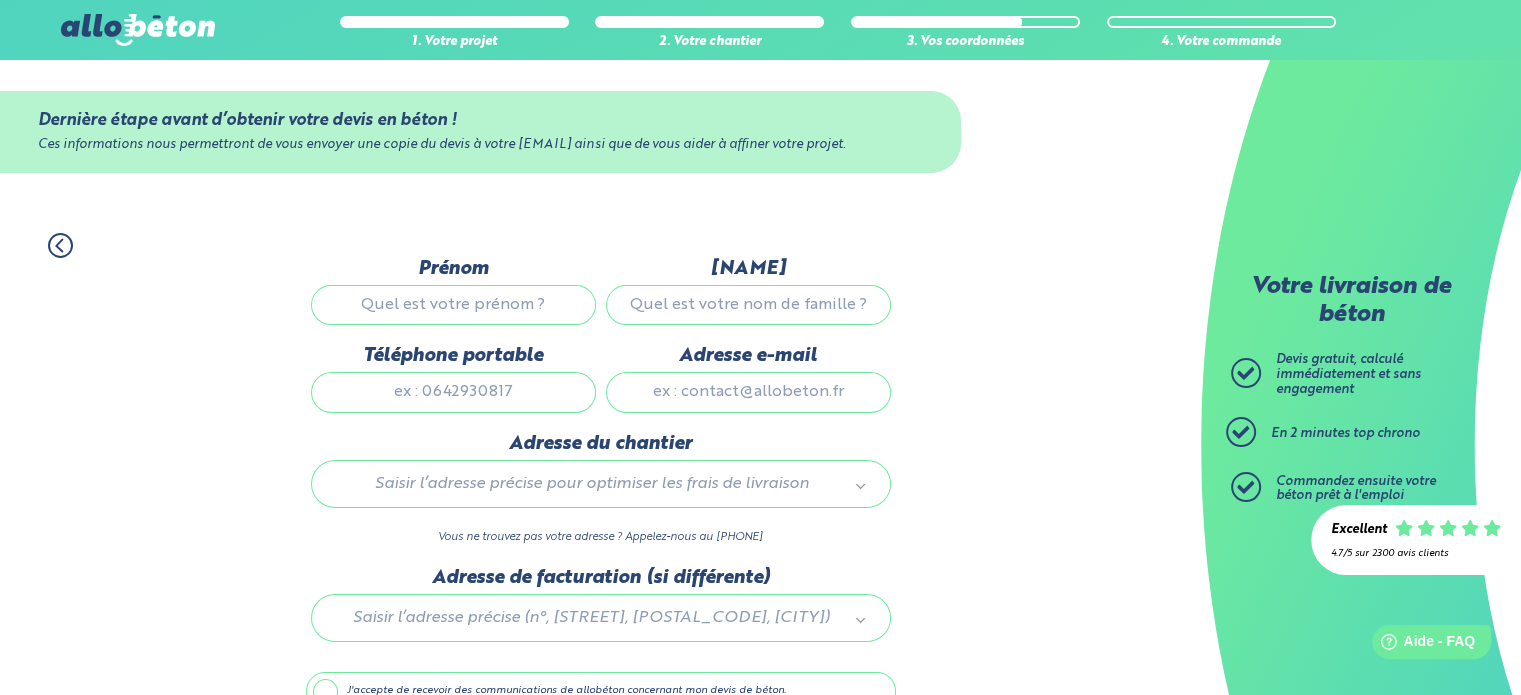 scroll, scrollTop: 0, scrollLeft: 0, axis: both 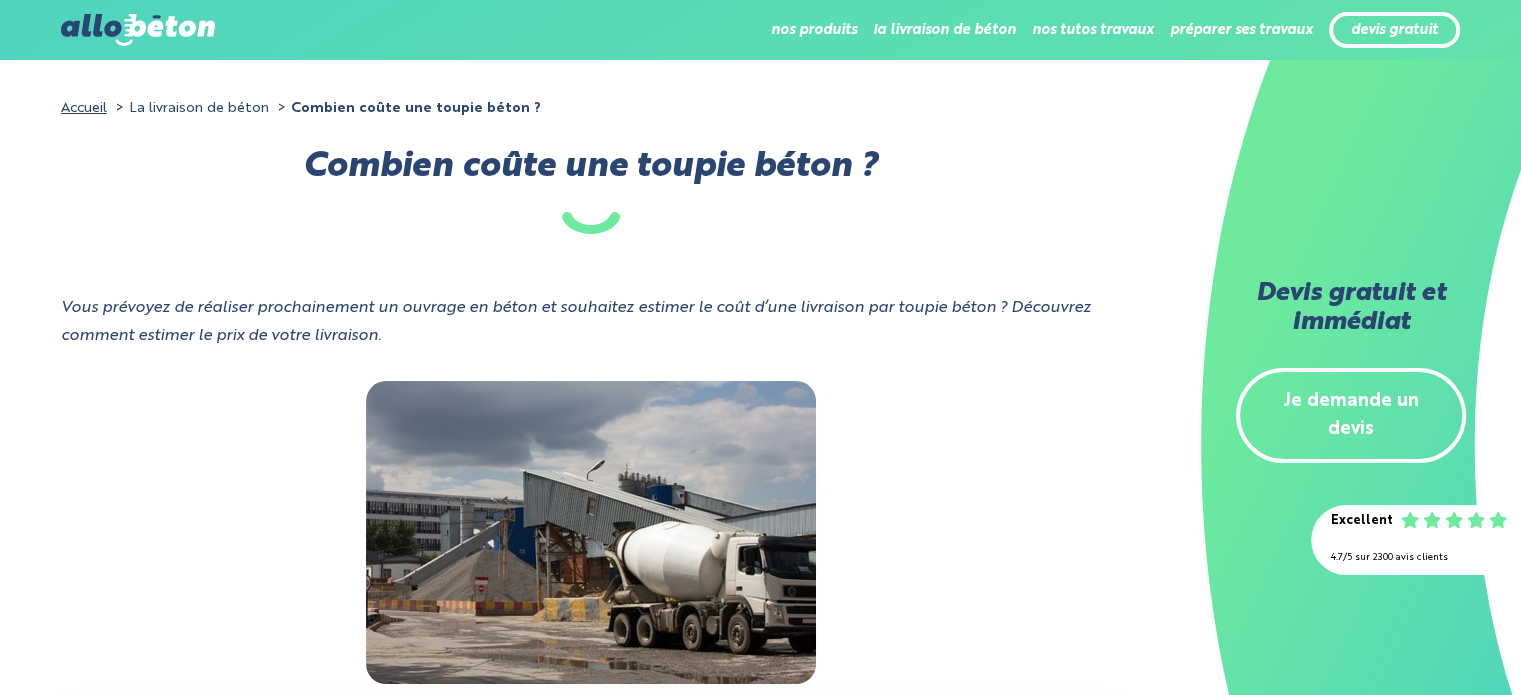 click on "Accueil" at bounding box center (84, 108) 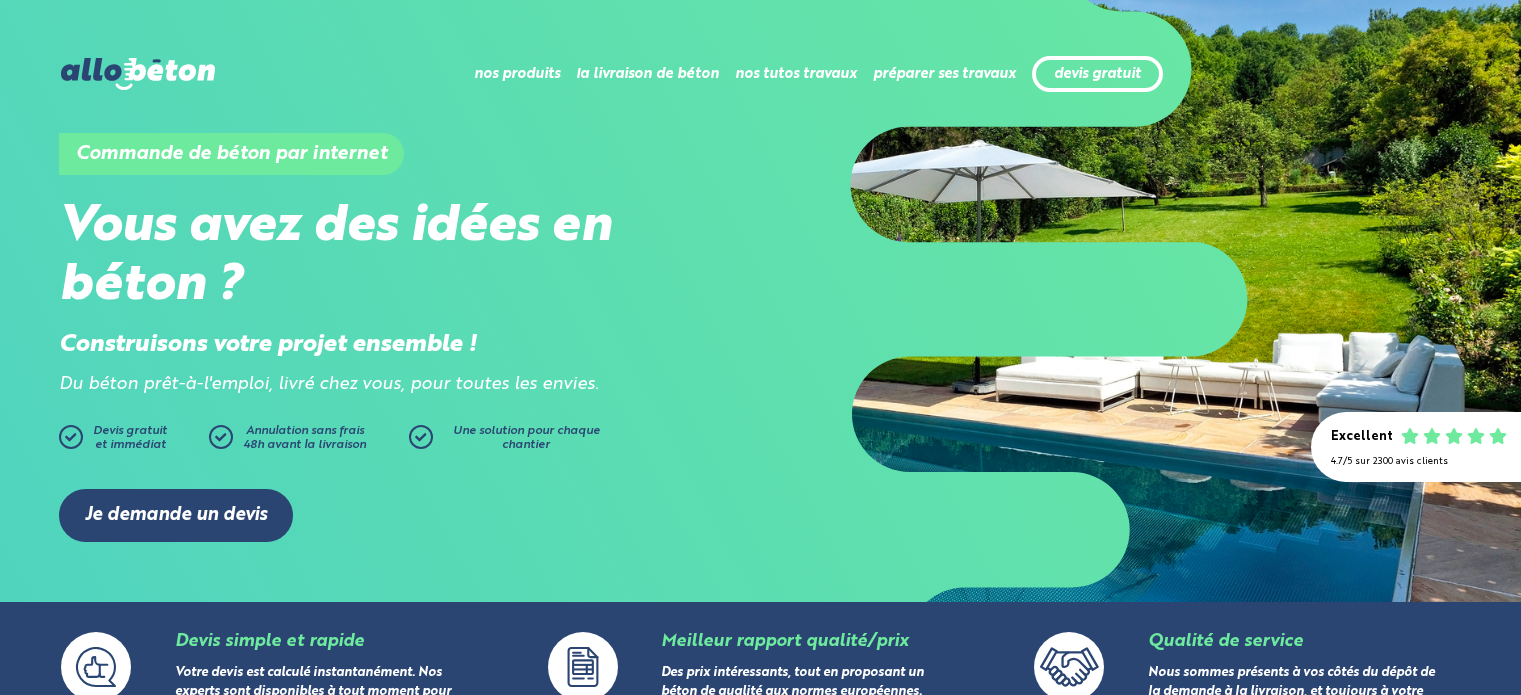 scroll, scrollTop: 0, scrollLeft: 0, axis: both 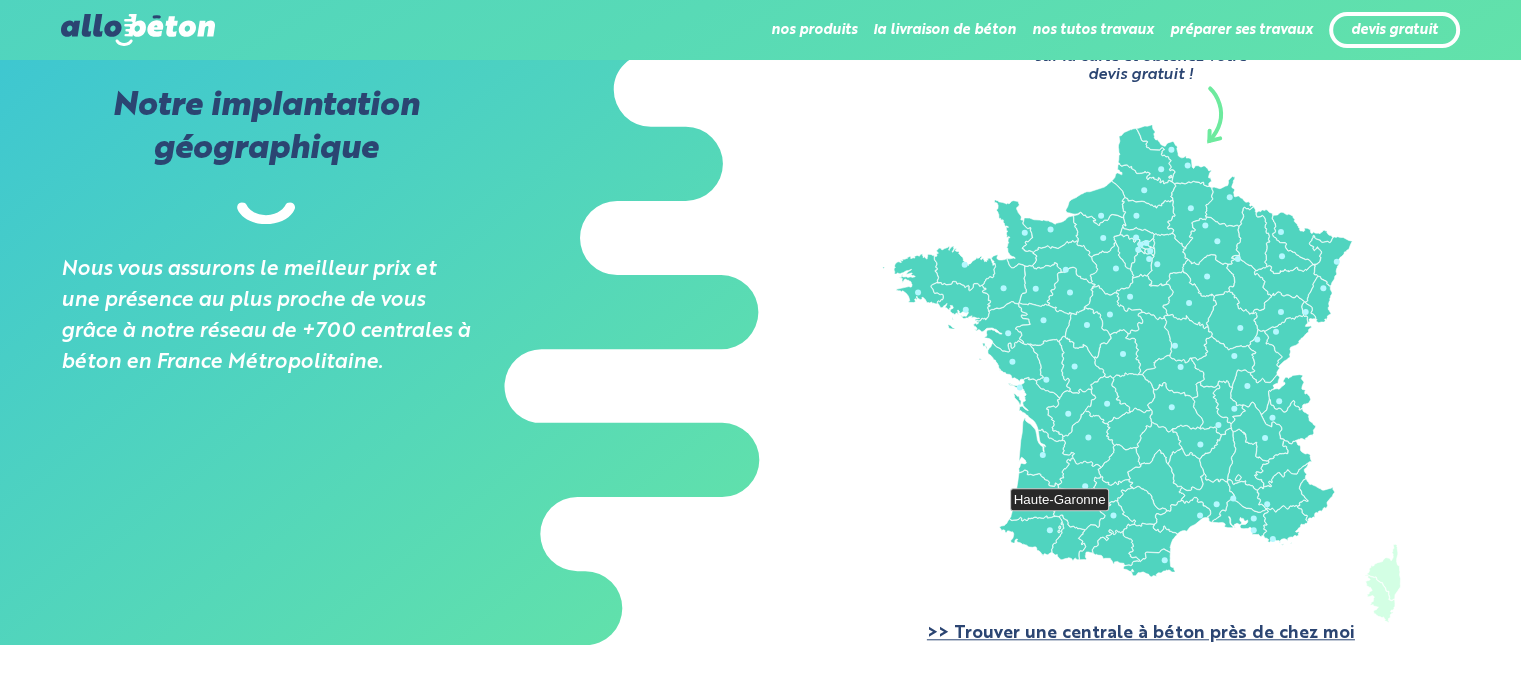 click 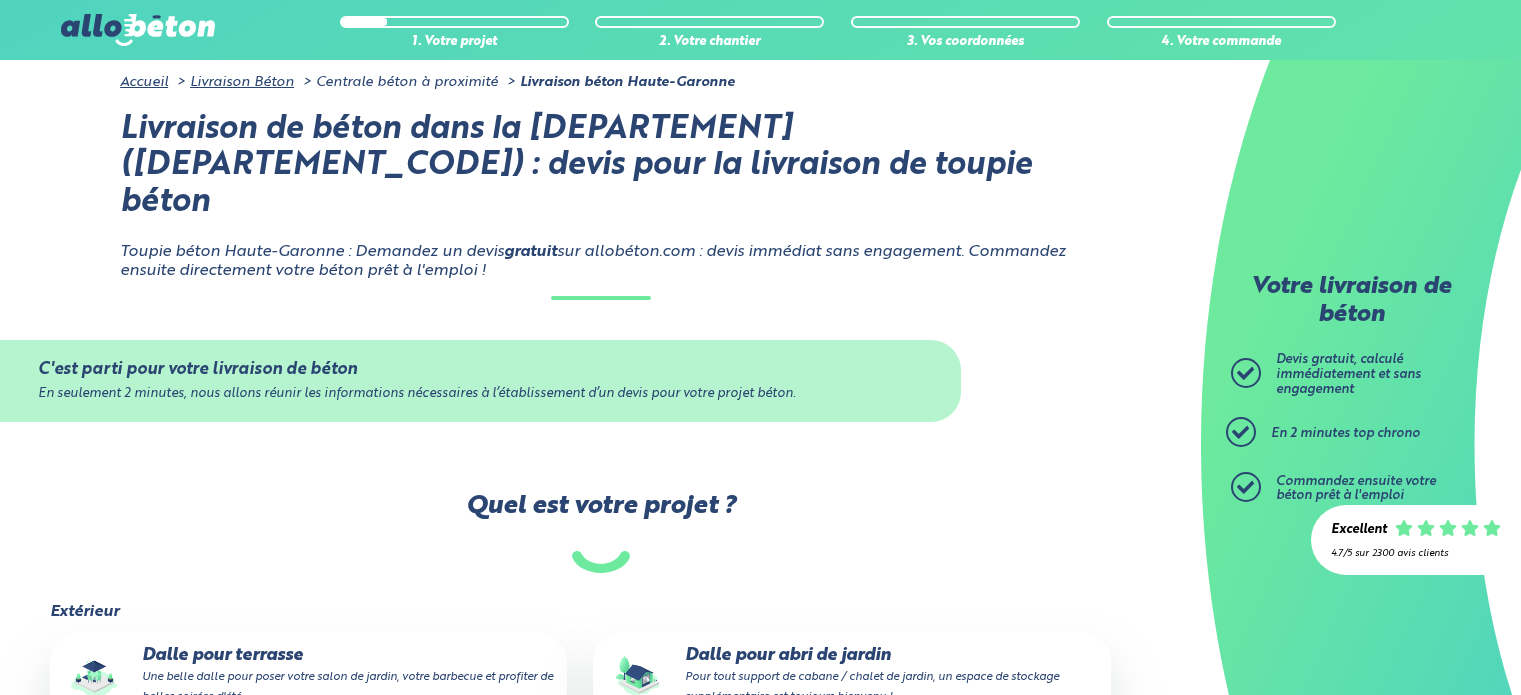 scroll, scrollTop: 0, scrollLeft: 0, axis: both 